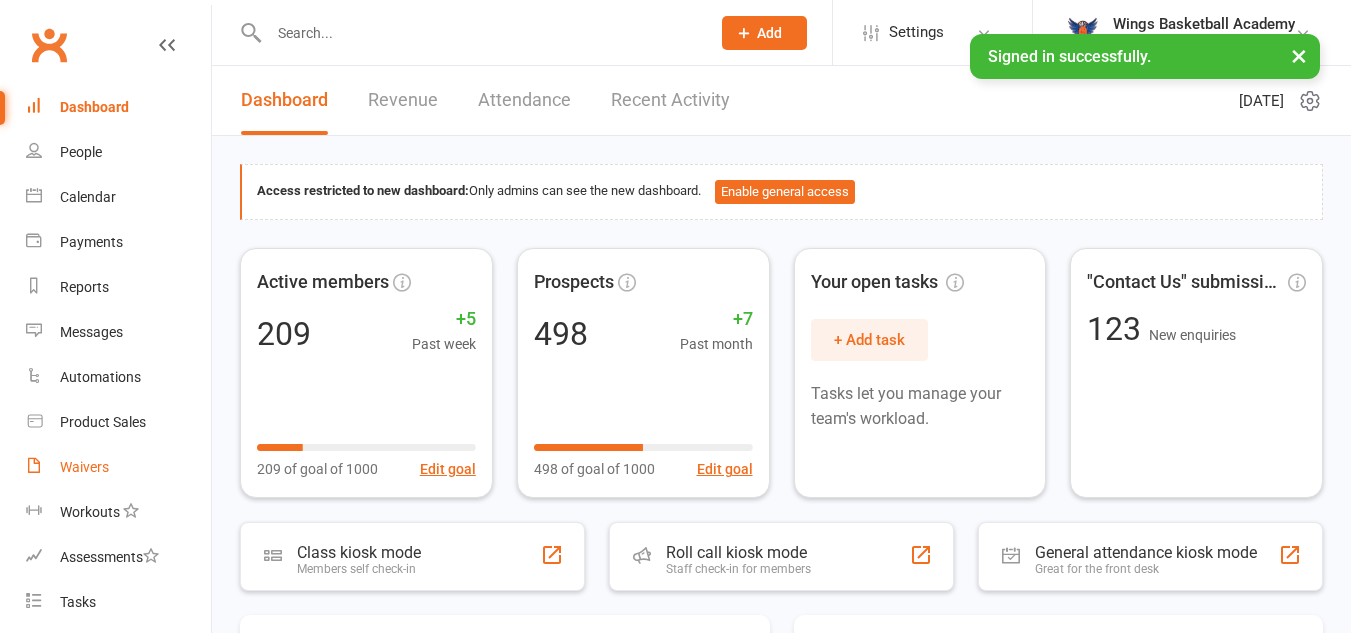 scroll, scrollTop: 0, scrollLeft: 0, axis: both 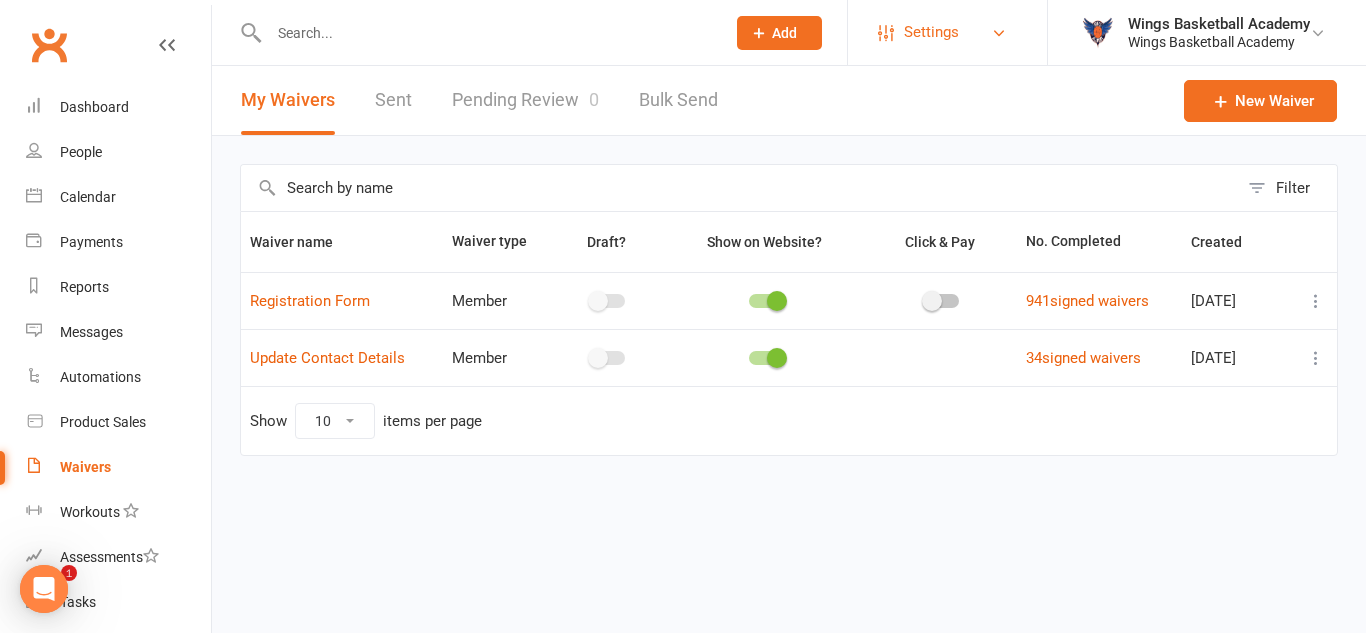 click on "Settings" at bounding box center [931, 32] 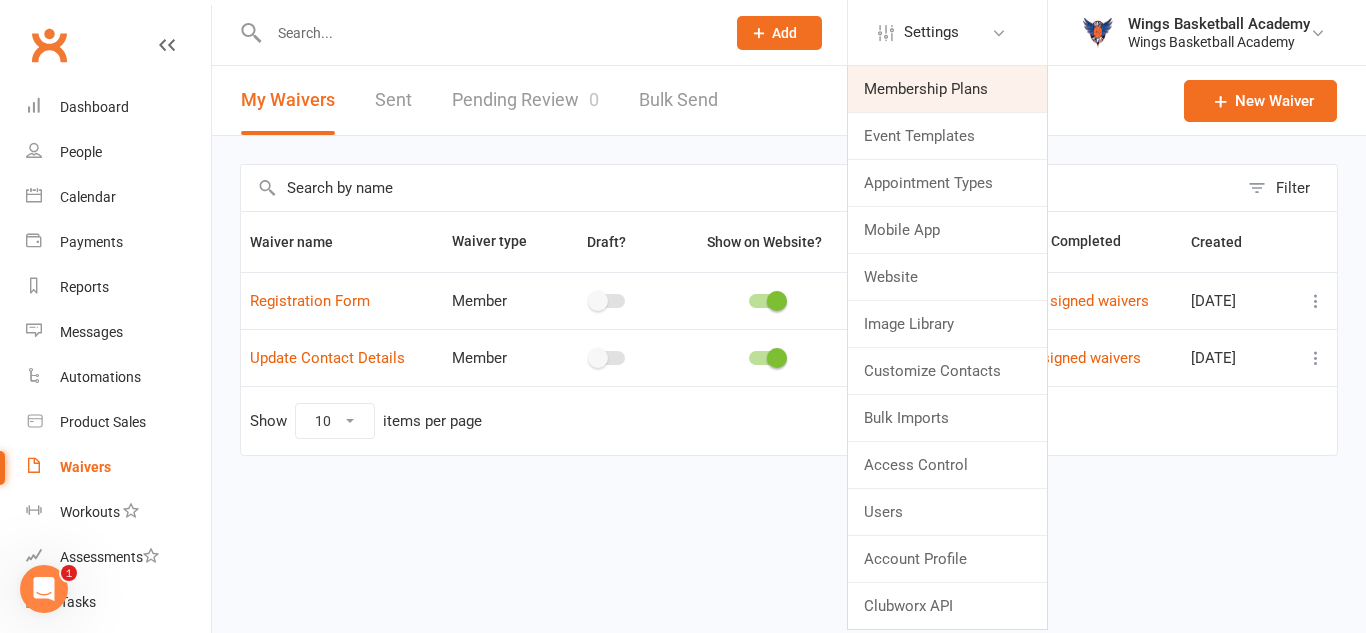 click on "Membership Plans" at bounding box center (947, 89) 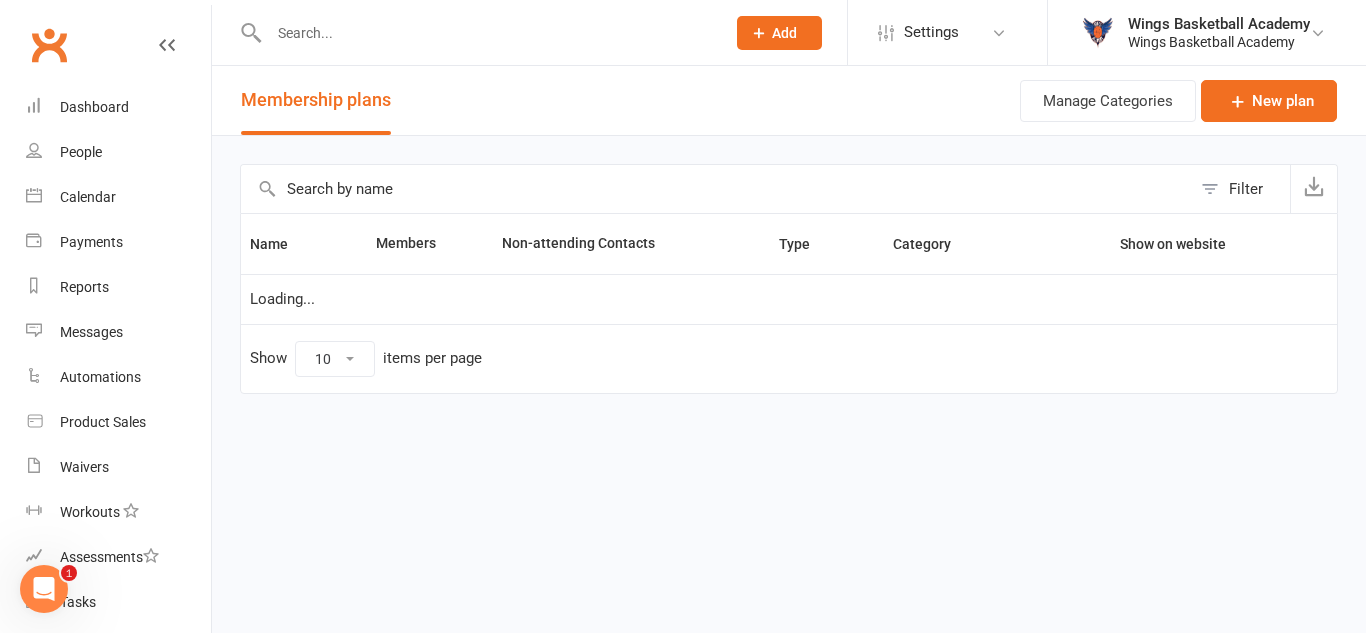 select on "100" 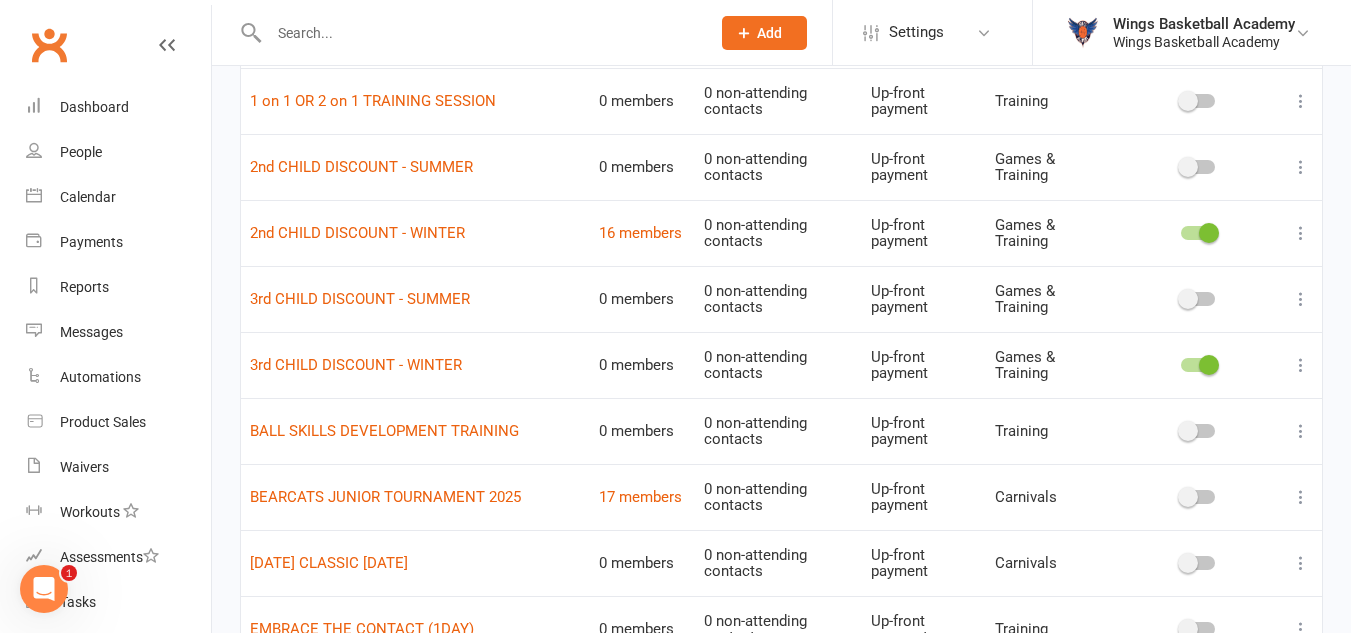 scroll, scrollTop: 543, scrollLeft: 0, axis: vertical 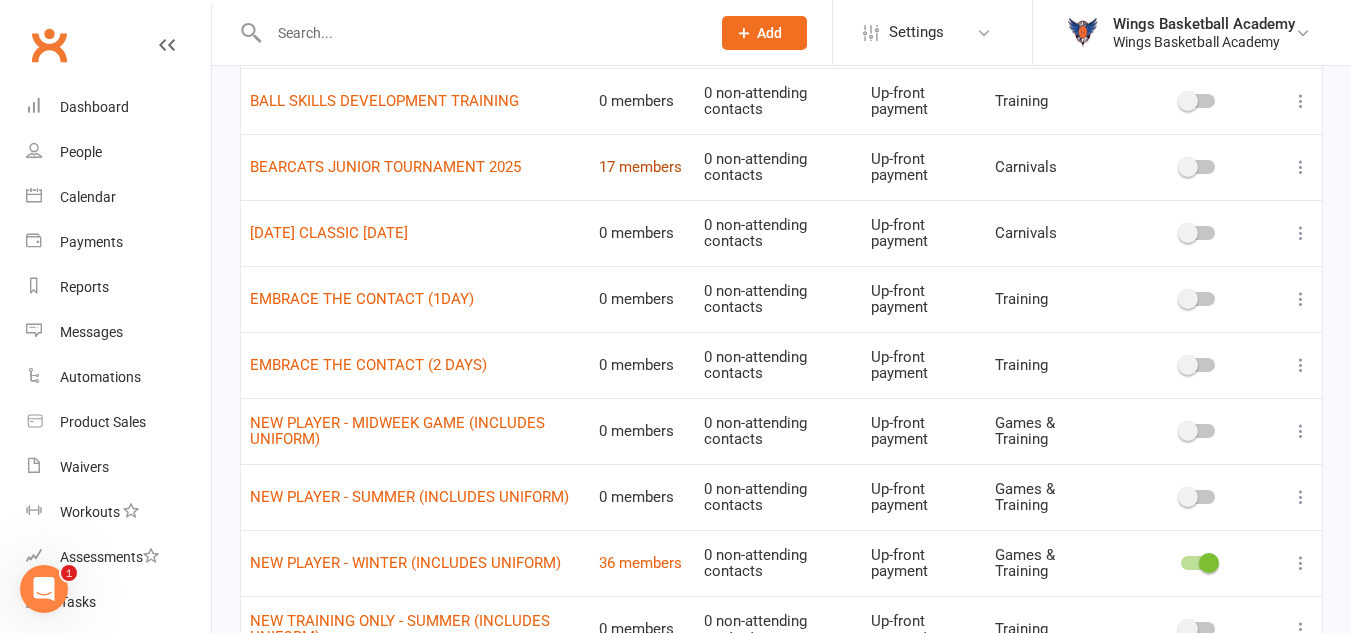 click on "17 members" at bounding box center [640, 167] 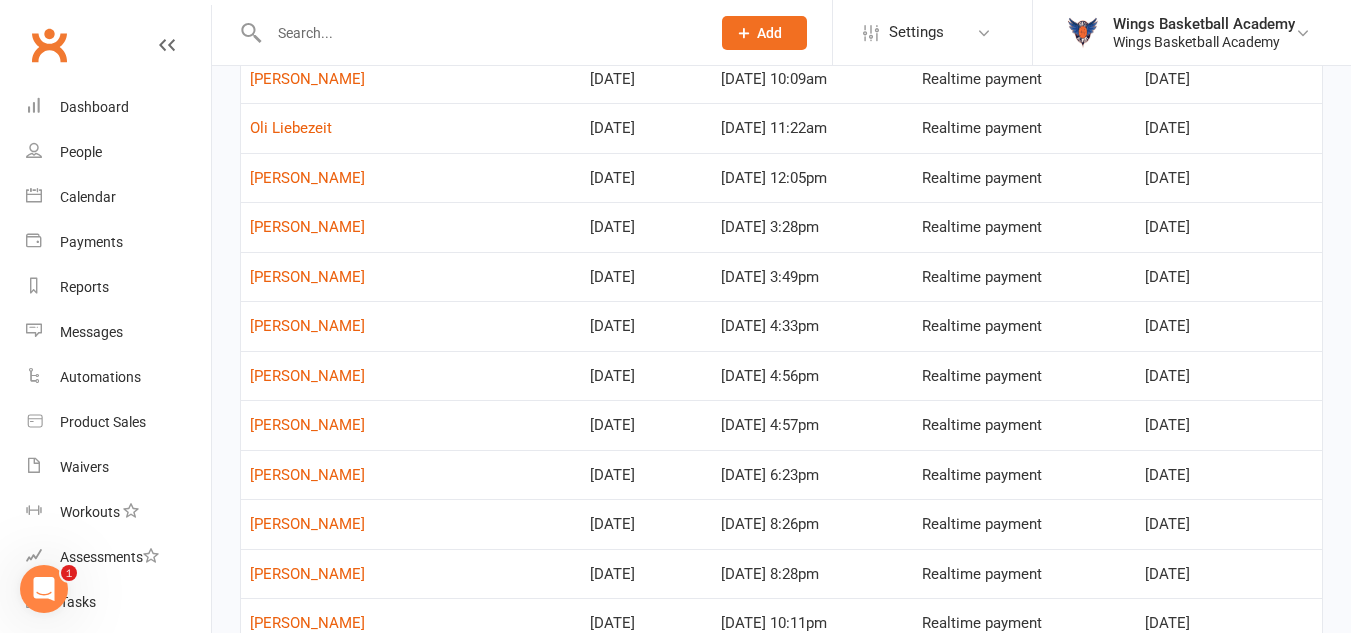 scroll, scrollTop: 460, scrollLeft: 0, axis: vertical 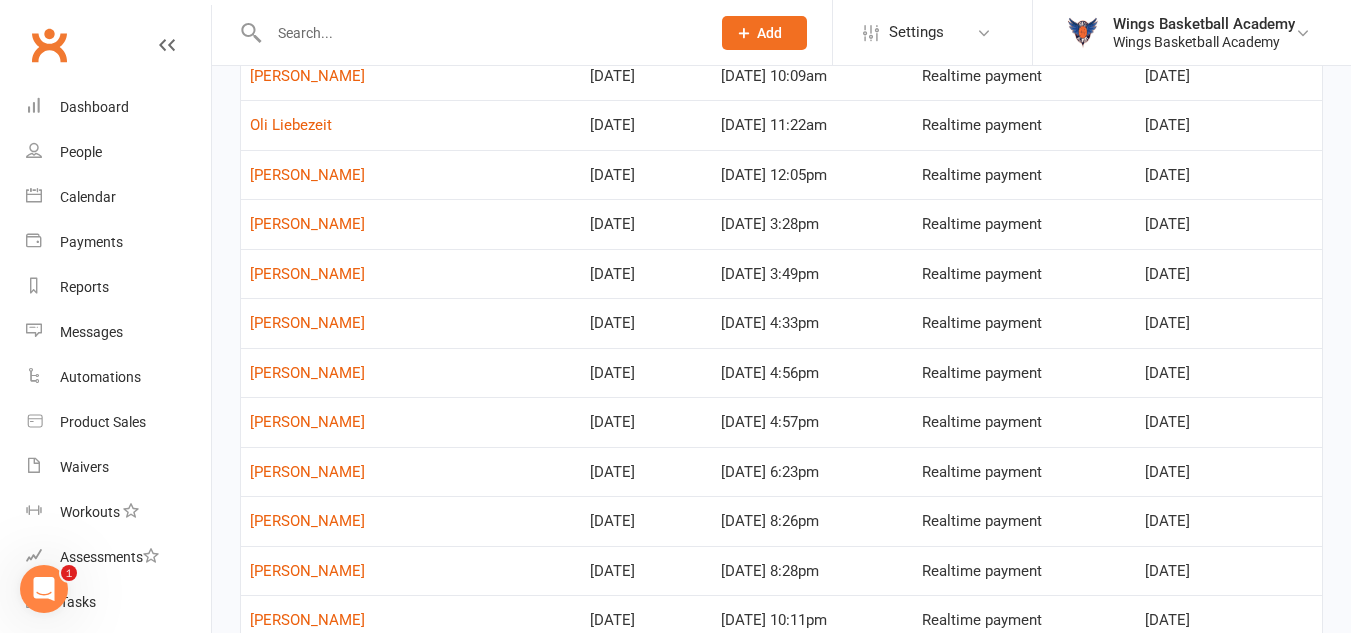 drag, startPoint x: 340, startPoint y: 134, endPoint x: 379, endPoint y: 213, distance: 88.10221 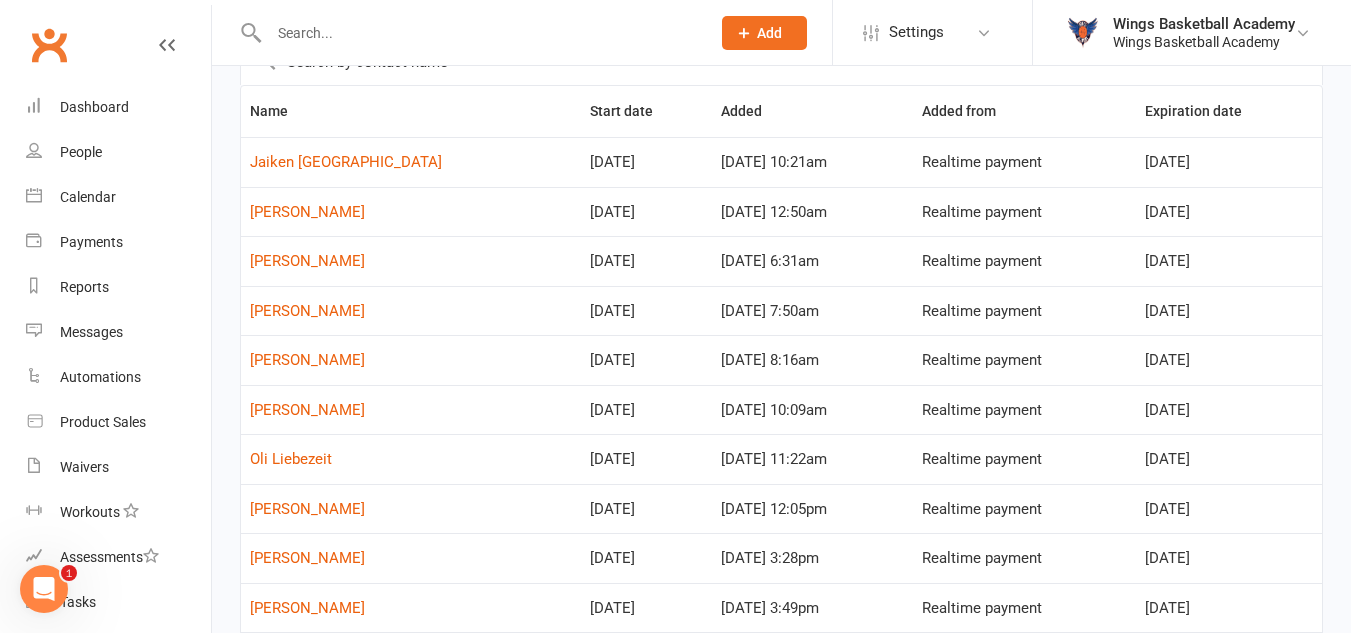 scroll, scrollTop: 0, scrollLeft: 0, axis: both 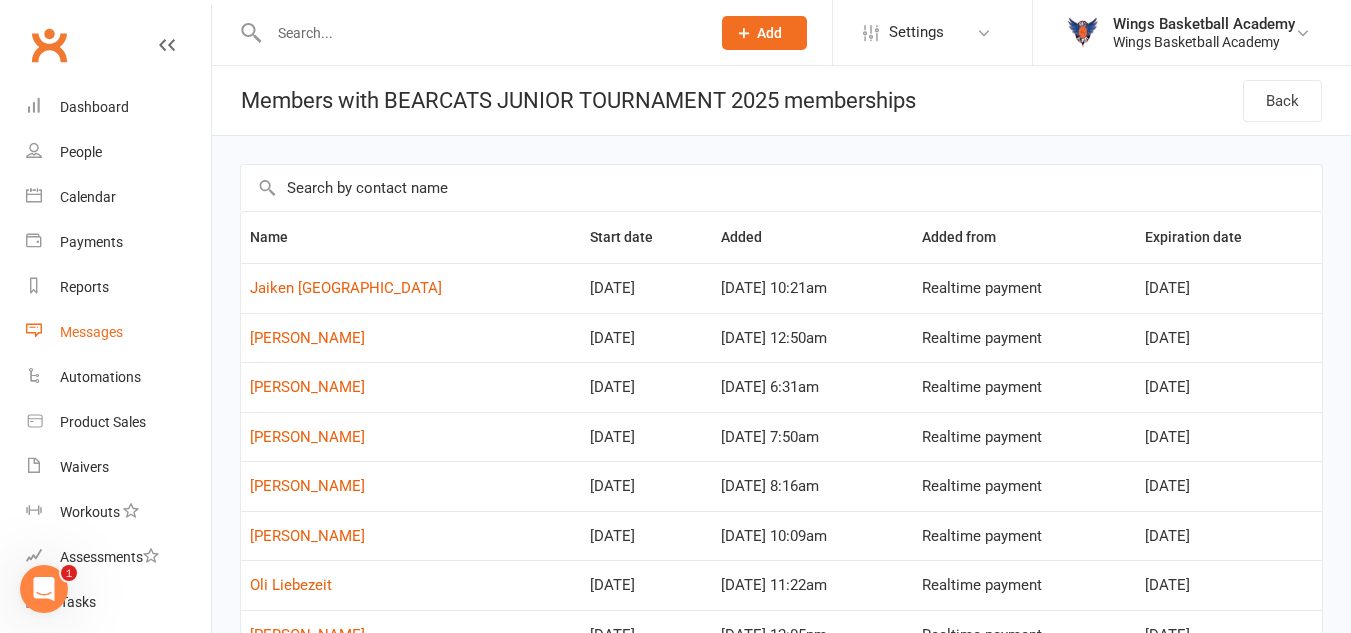 click on "Messages" at bounding box center [118, 332] 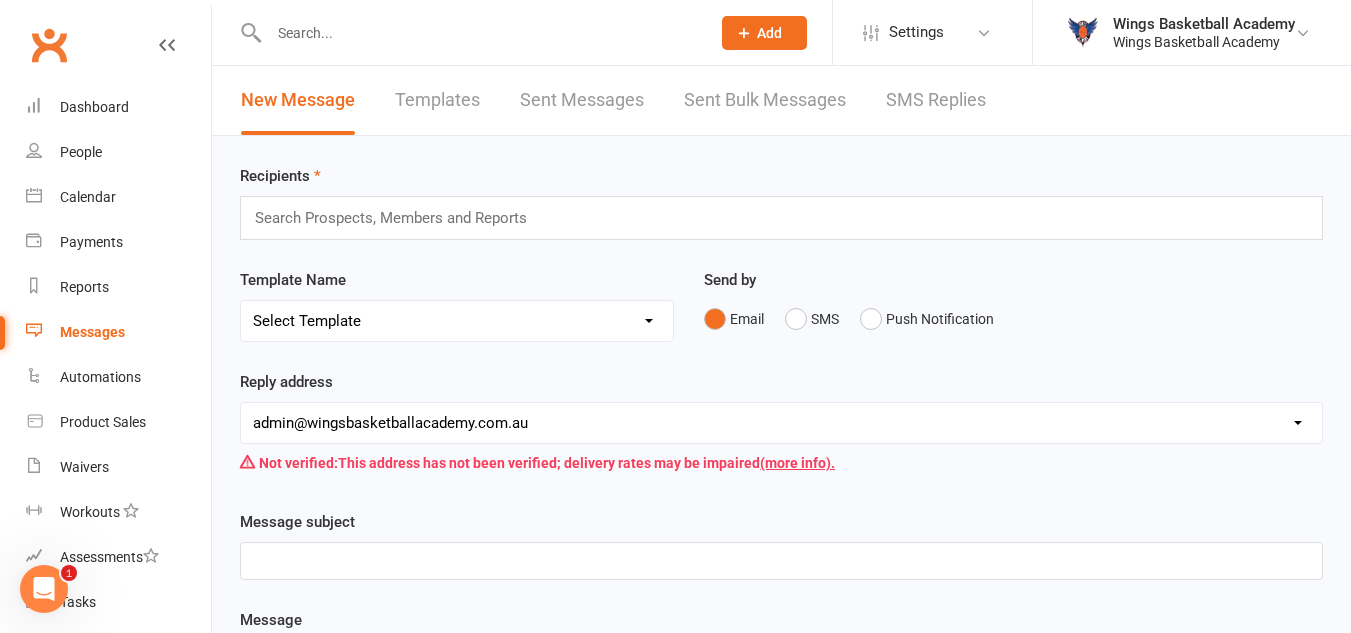 click on "Select Template [Email] 0 - COME & TRY [Email] 1 - UNIFORM ORDERING & SIZING [Email] 2 - TRAINING UPDATE! [Email] 3 - SPORTS VOUCHER [Email] 4 - UNIFORMS HAVE ARRIVED [Email] 5 - SUMMER TEAM [Email] 6 - WINTER TEAM [Email] BEARCATS URGENT - Payment Required ASAP  [Email] [DATE] Classic 2024 - Player Registration Link [Email] [DATE] CLASSIC [DATE] [Email] [DATE] Classics T-Shirts [Email] EMBRACE THE CONTACT [Email] EXTRA GAME TIMES [Email] GAMEDAY APP [Email] HEALTH WORKS GYM [PERSON_NAME] [Email] HERE FOR THE GAME [Email] KEY DATES FOR THE END OF THE SEASON! [Email] KEY DATES FOR THE SCHOOL HOLIDAYS [Email] MIDWEEK GAME [Email] MISSED PAYMENT [Email] PLEASE [PERSON_NAME] ASAP [Email] RECOMMEND A FRIEND! [Email] REGISTRATION EMAIL [Email] Starplex Junior Basketball Tournament [Email] St Clair Christmas [DATE] [Email] SUMMER SEASON & FEE CHANGE [Email] THE GARDENS [Email] TOO HOT [Email] UNIFORM RETURN REQUEST! [Email] UPDATE DETAILS EMAIL [Email] URGENT - [DATE] Classic 2024 - Player Registration Link (1)" at bounding box center (457, 321) 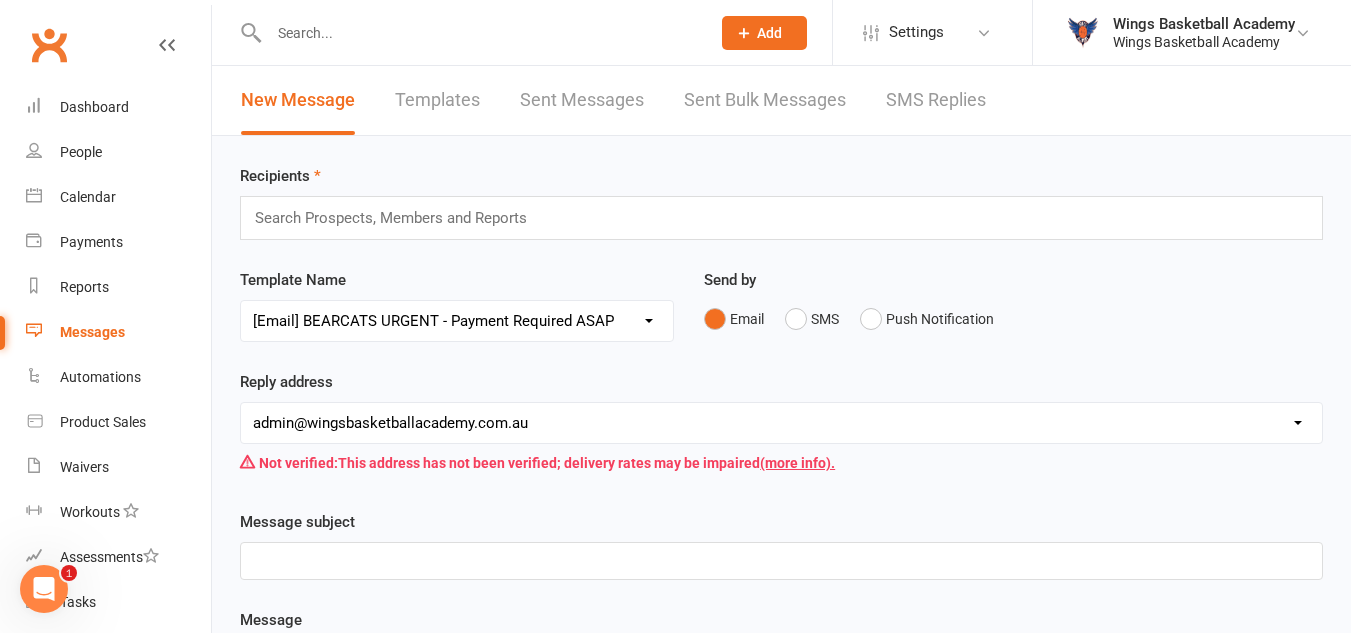 click on "Select Template [Email] 0 - COME & TRY [Email] 1 - UNIFORM ORDERING & SIZING [Email] 2 - TRAINING UPDATE! [Email] 3 - SPORTS VOUCHER [Email] 4 - UNIFORMS HAVE ARRIVED [Email] 5 - SUMMER TEAM [Email] 6 - WINTER TEAM [Email] BEARCATS URGENT - Payment Required ASAP  [Email] [DATE] Classic 2024 - Player Registration Link [Email] [DATE] CLASSIC [DATE] [Email] [DATE] Classics T-Shirts [Email] EMBRACE THE CONTACT [Email] EXTRA GAME TIMES [Email] GAMEDAY APP [Email] HEALTH WORKS GYM [PERSON_NAME] [Email] HERE FOR THE GAME [Email] KEY DATES FOR THE END OF THE SEASON! [Email] KEY DATES FOR THE SCHOOL HOLIDAYS [Email] MIDWEEK GAME [Email] MISSED PAYMENT [Email] PLEASE [PERSON_NAME] ASAP [Email] RECOMMEND A FRIEND! [Email] REGISTRATION EMAIL [Email] Starplex Junior Basketball Tournament [Email] St Clair Christmas [DATE] [Email] SUMMER SEASON & FEE CHANGE [Email] THE GARDENS [Email] TOO HOT [Email] UNIFORM RETURN REQUEST! [Email] UPDATE DETAILS EMAIL [Email] URGENT - [DATE] Classic 2024 - Player Registration Link (1)" at bounding box center (457, 321) 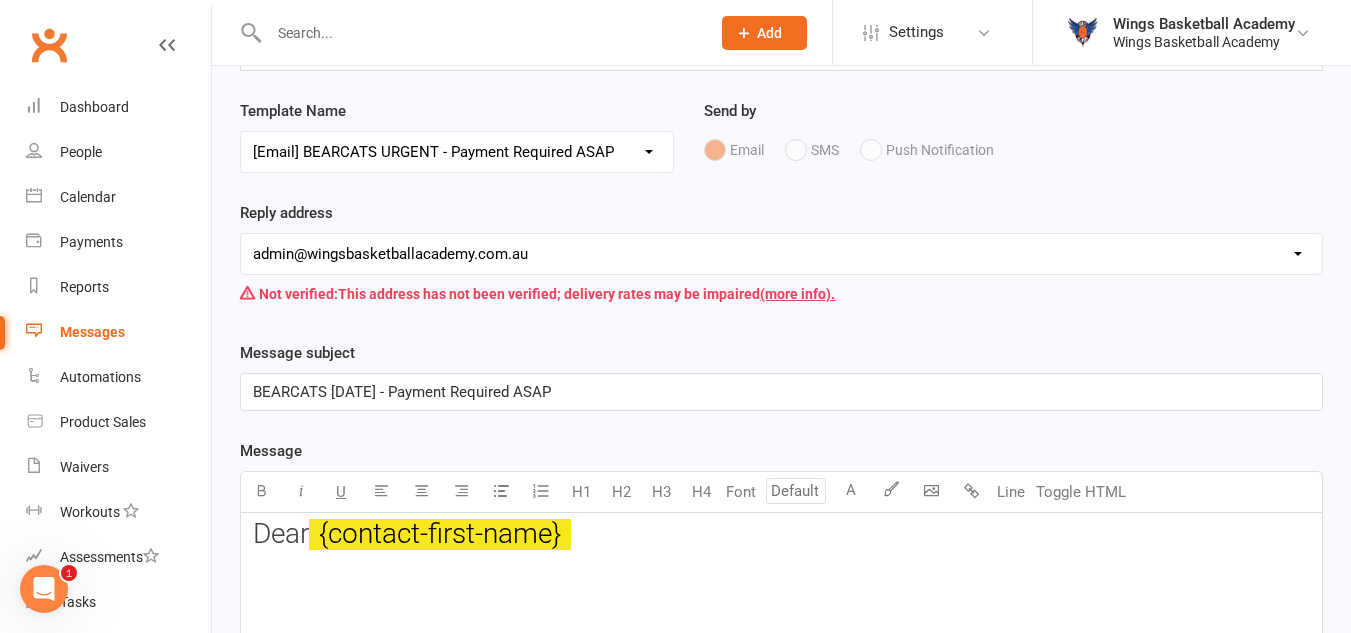 scroll, scrollTop: 177, scrollLeft: 0, axis: vertical 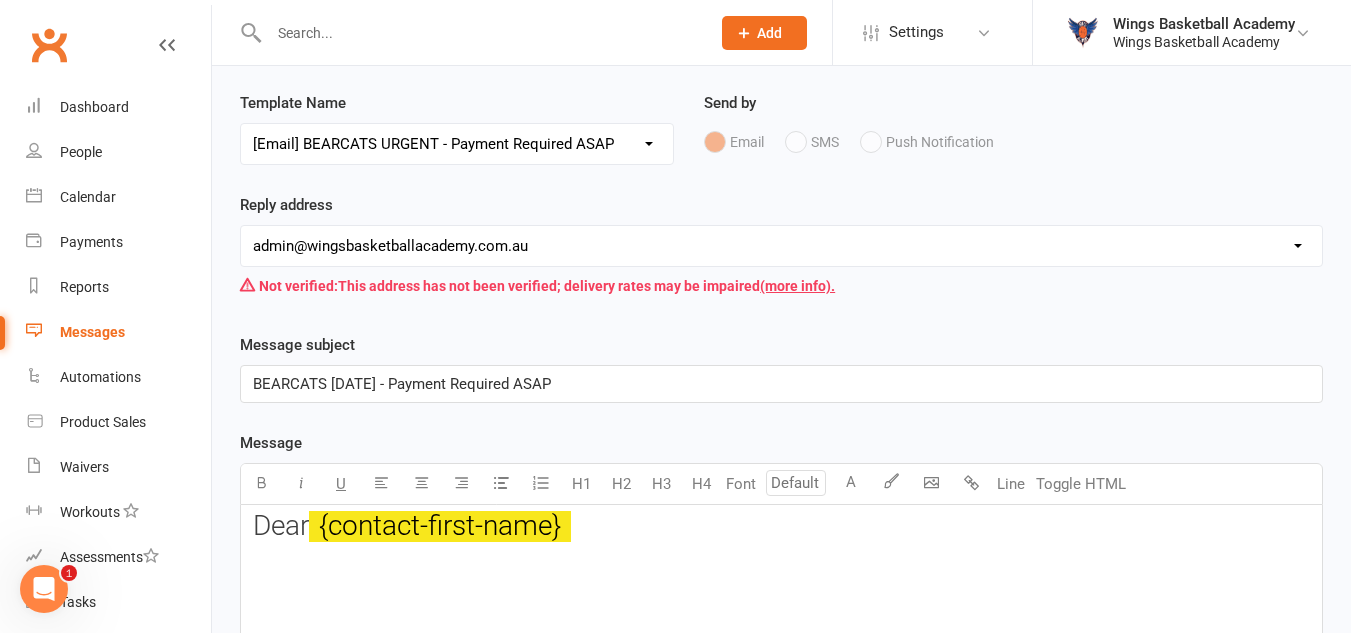 click on "BEARCATS [DATE] - Payment Required ASAP" at bounding box center (781, 384) 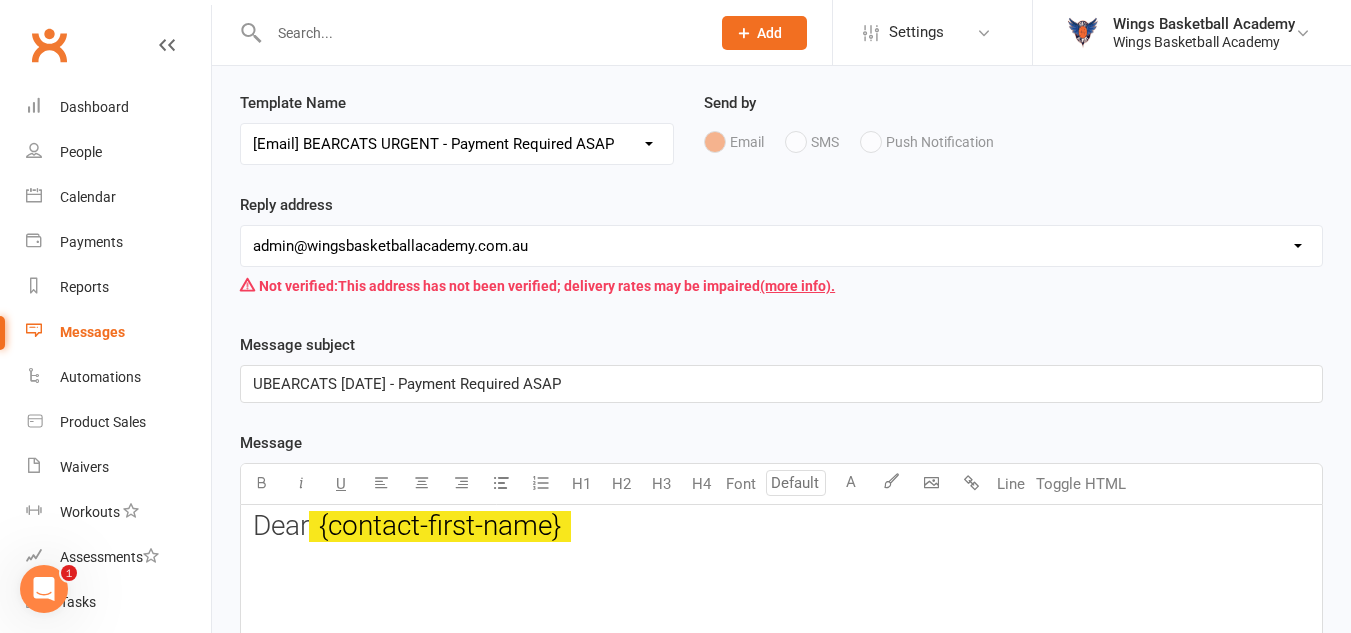 type 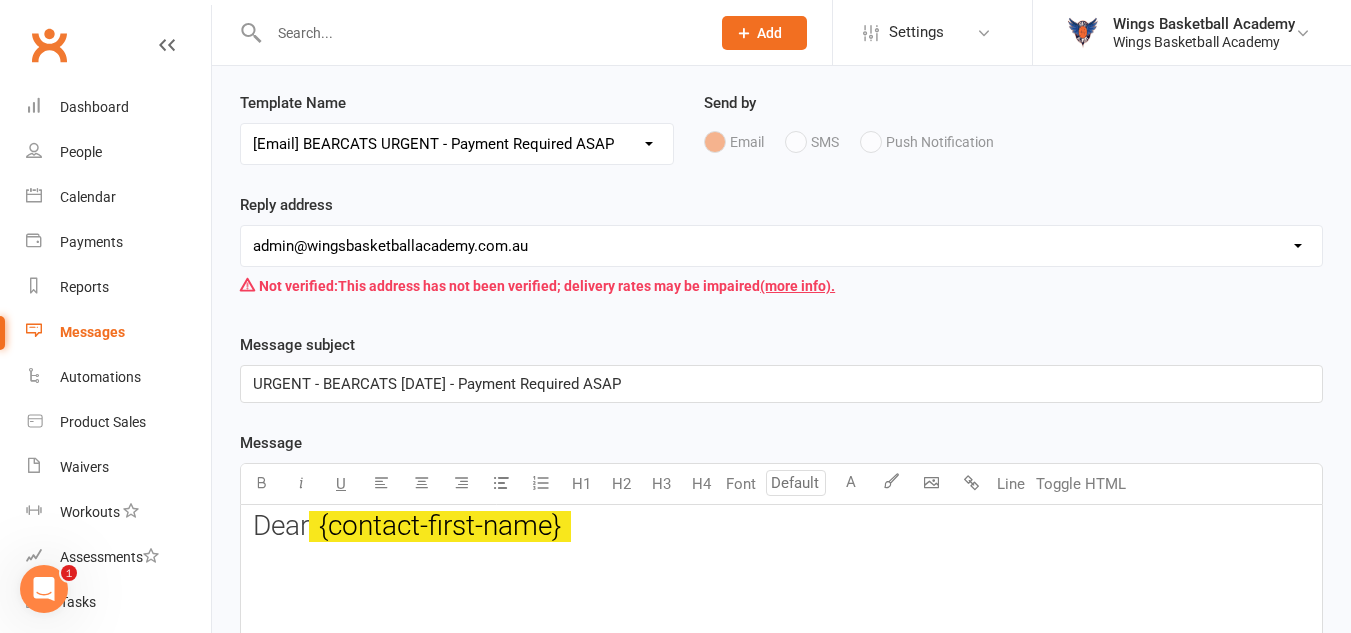 click on "URGENT - BEARCATS [DATE] - Payment Required ASAP" at bounding box center (437, 384) 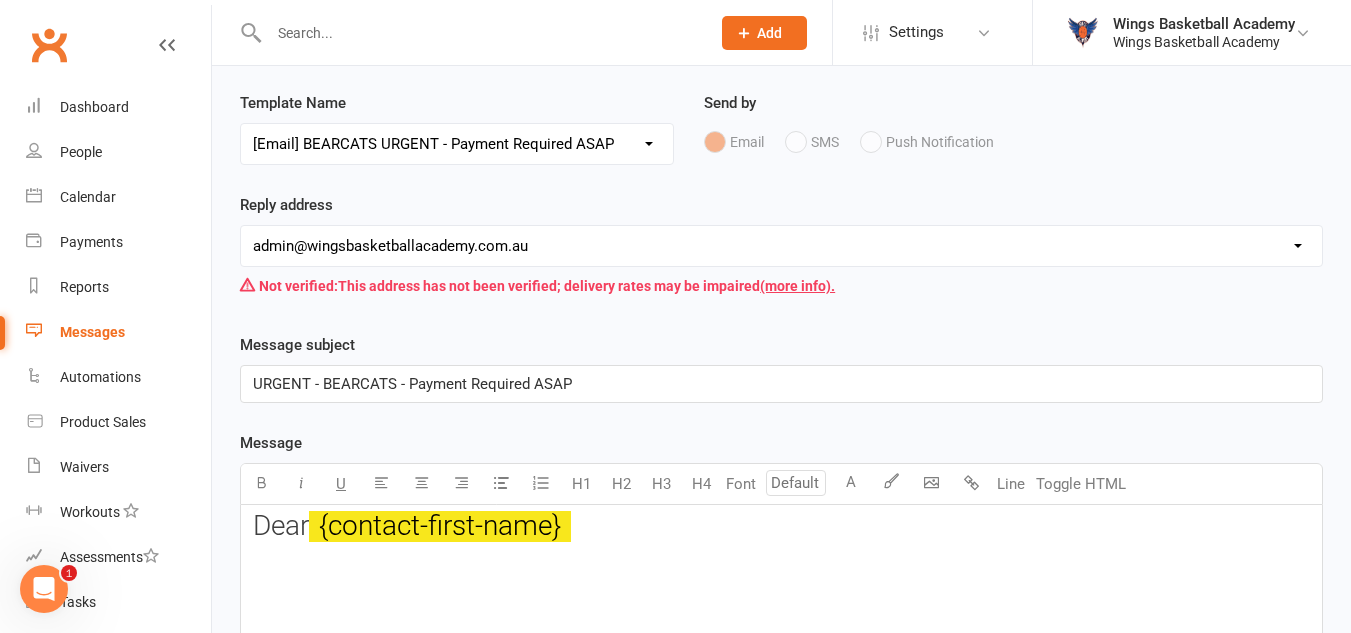 click on "Reply address [EMAIL_ADDRESS][DOMAIN_NAME] [EMAIL_ADDRESS][DOMAIN_NAME] Not verified:   This address has not been verified; delivery rates may be impaired   (more info)." at bounding box center [781, 263] 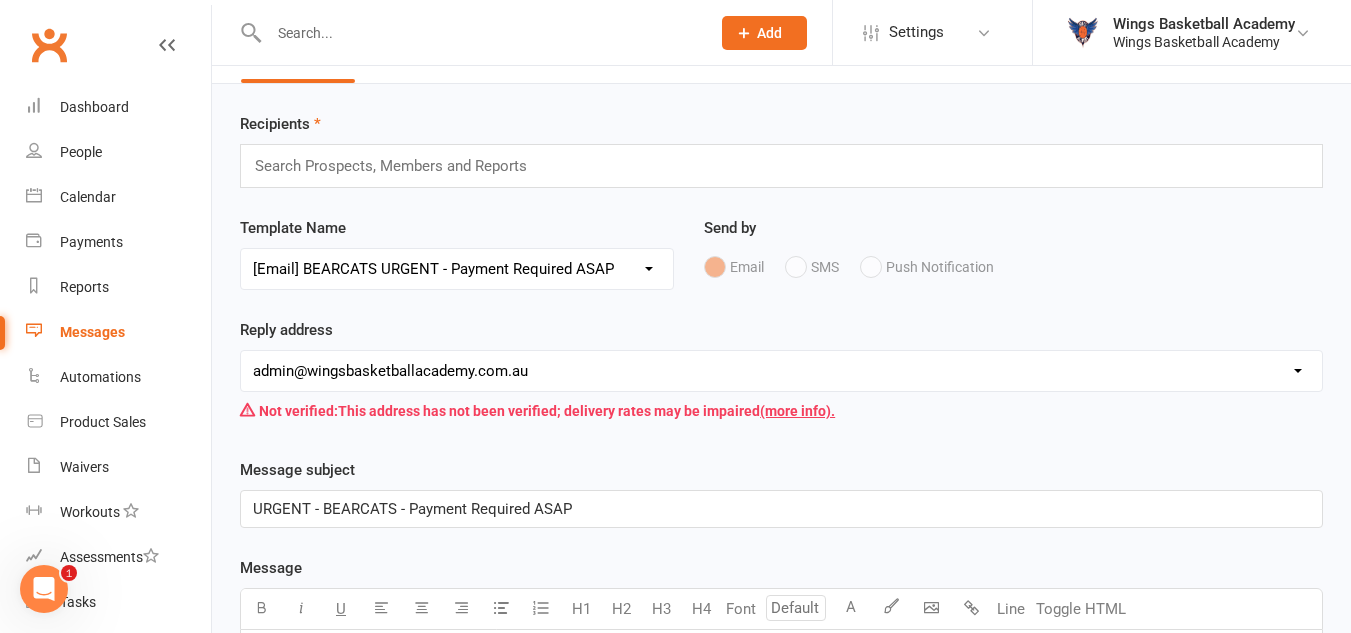 scroll, scrollTop: 0, scrollLeft: 0, axis: both 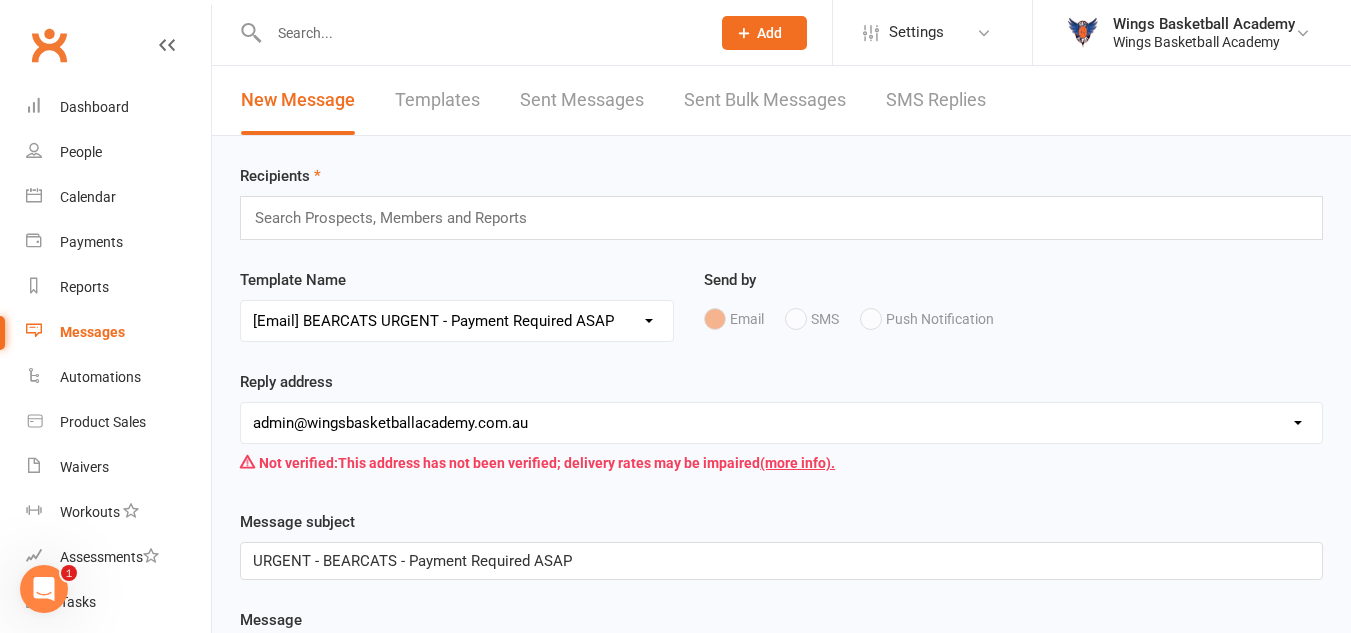 click at bounding box center [399, 218] 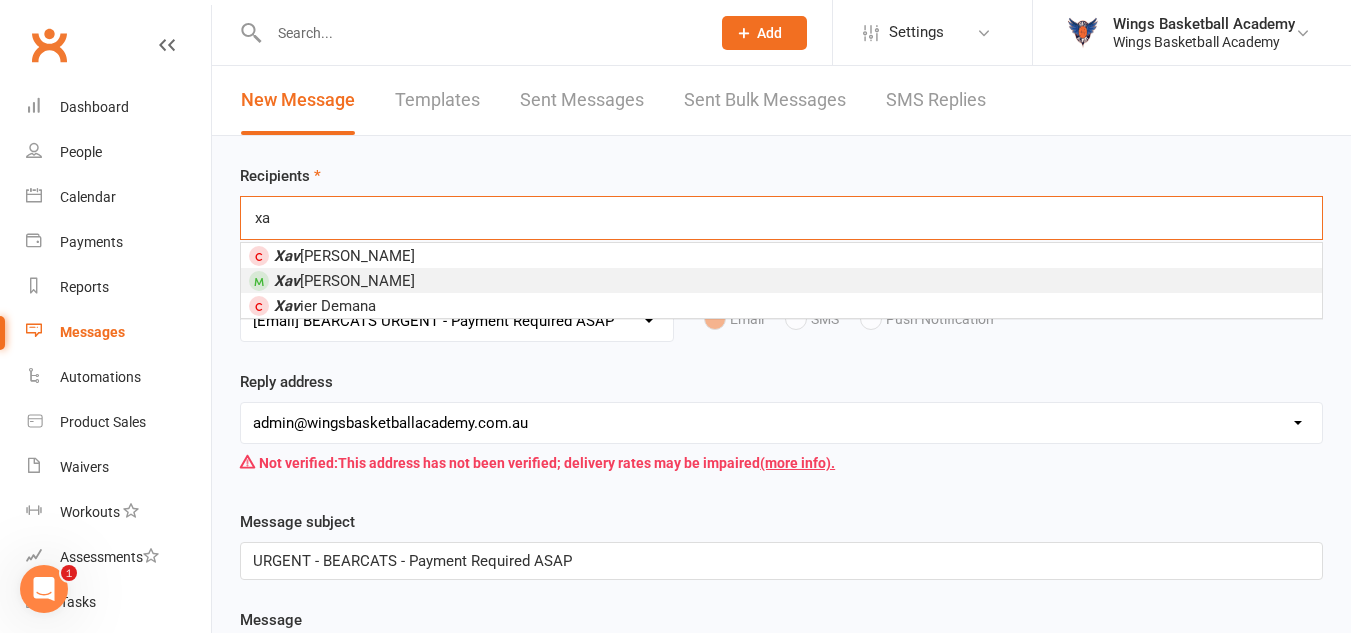 type on "x" 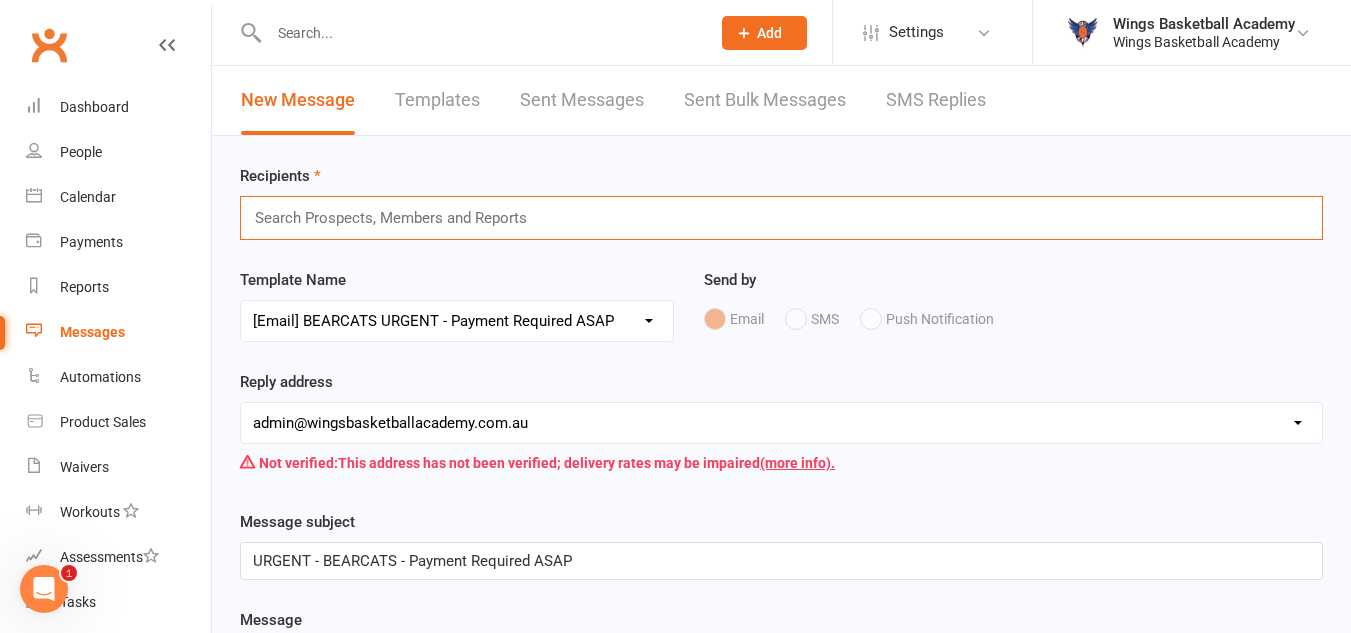 click at bounding box center [399, 218] 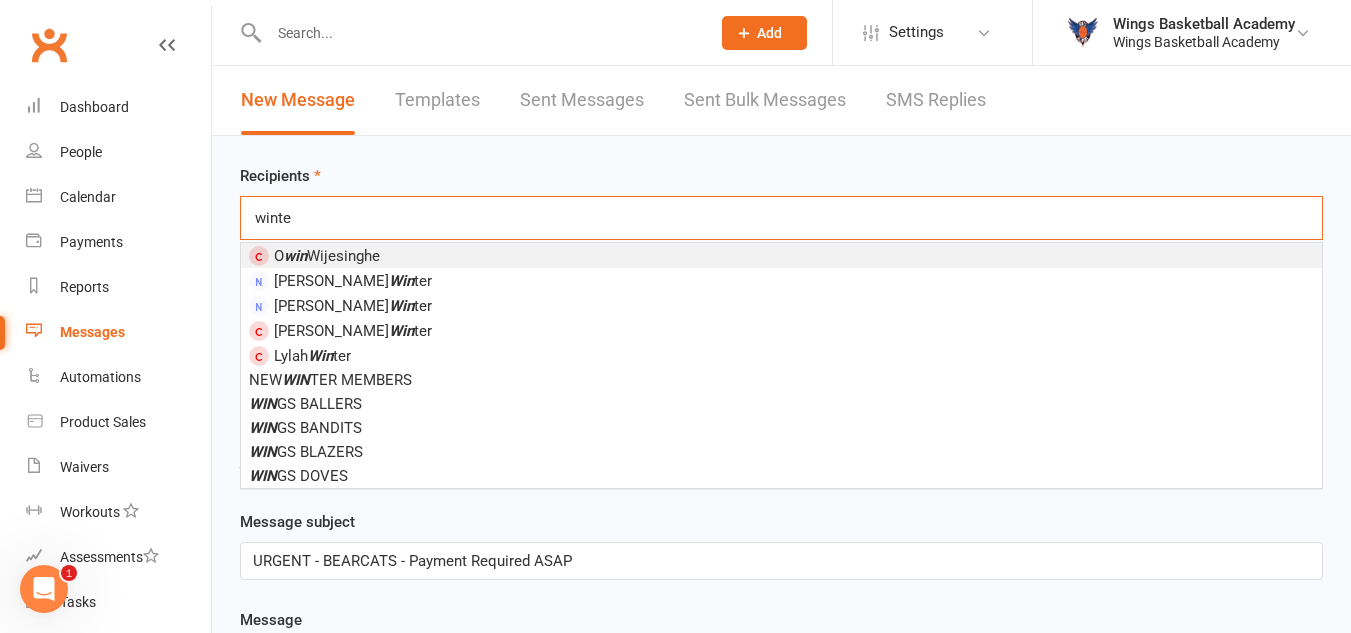 type on "winter" 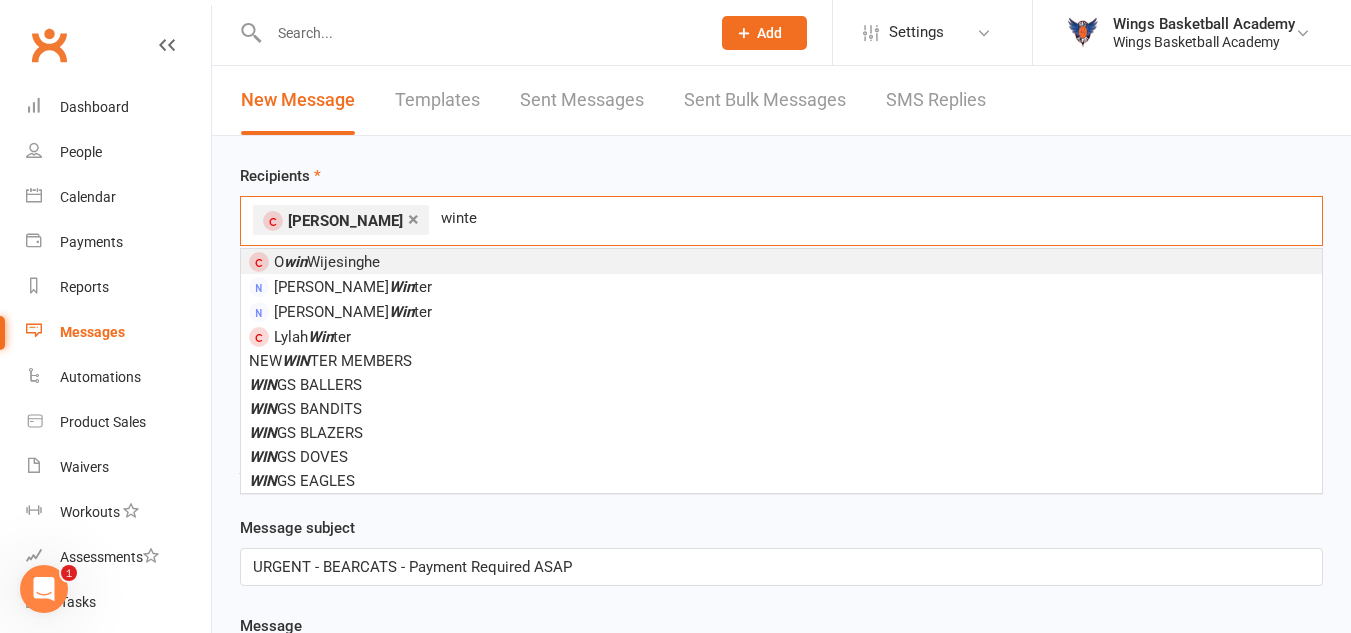 type on "winter" 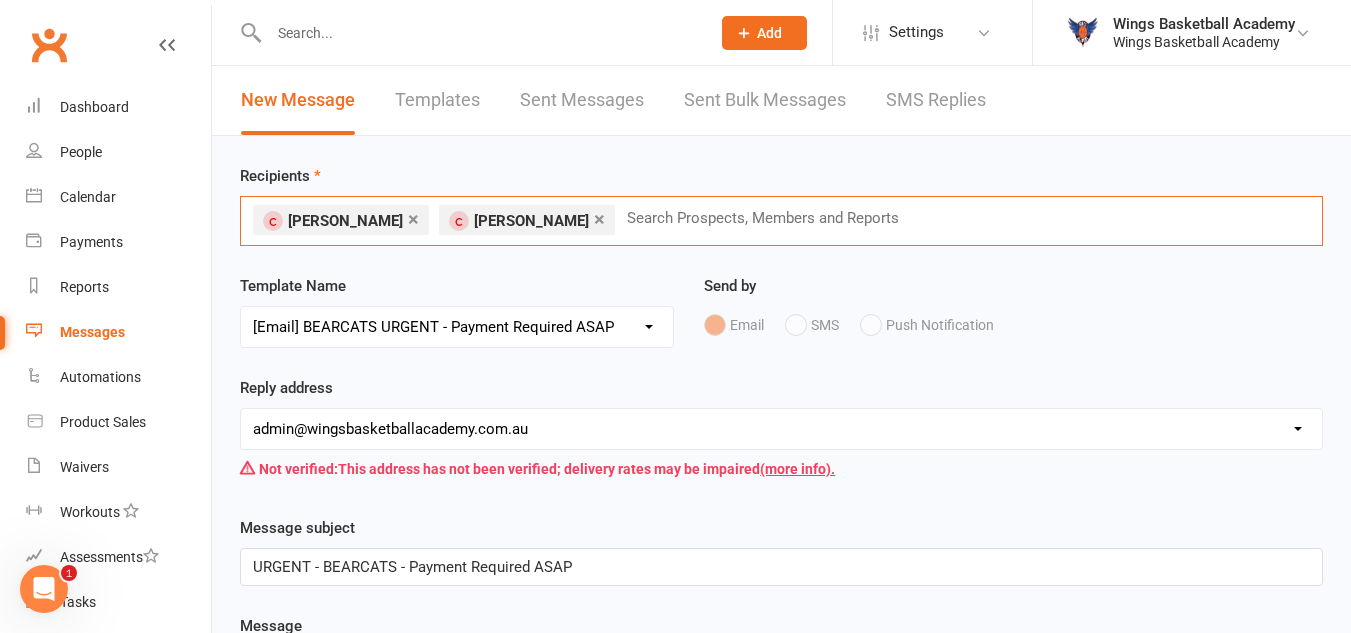 click at bounding box center (771, 218) 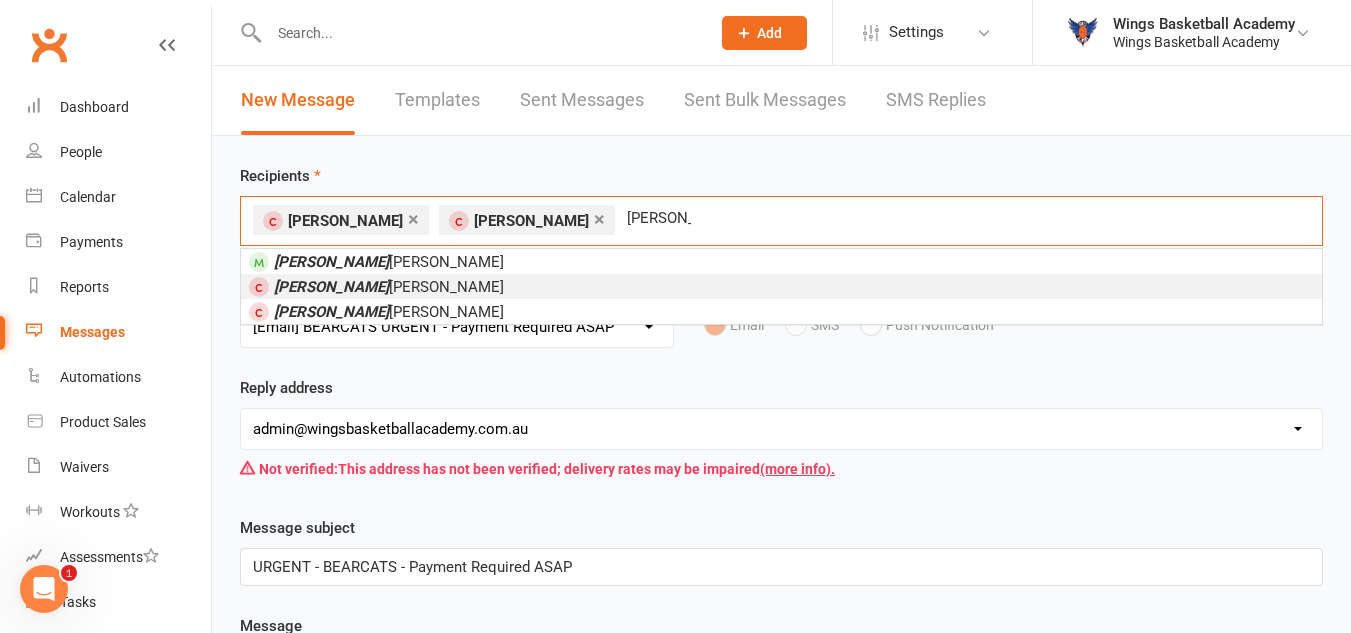 type on "[PERSON_NAME]" 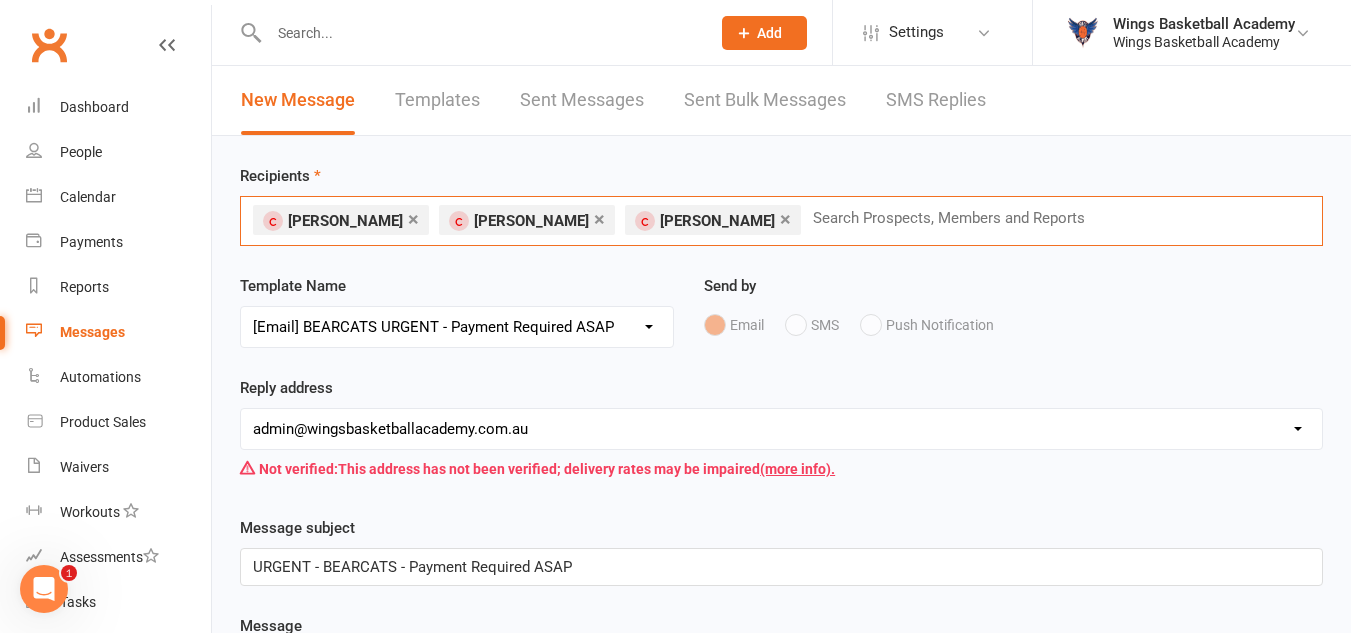 click at bounding box center (957, 218) 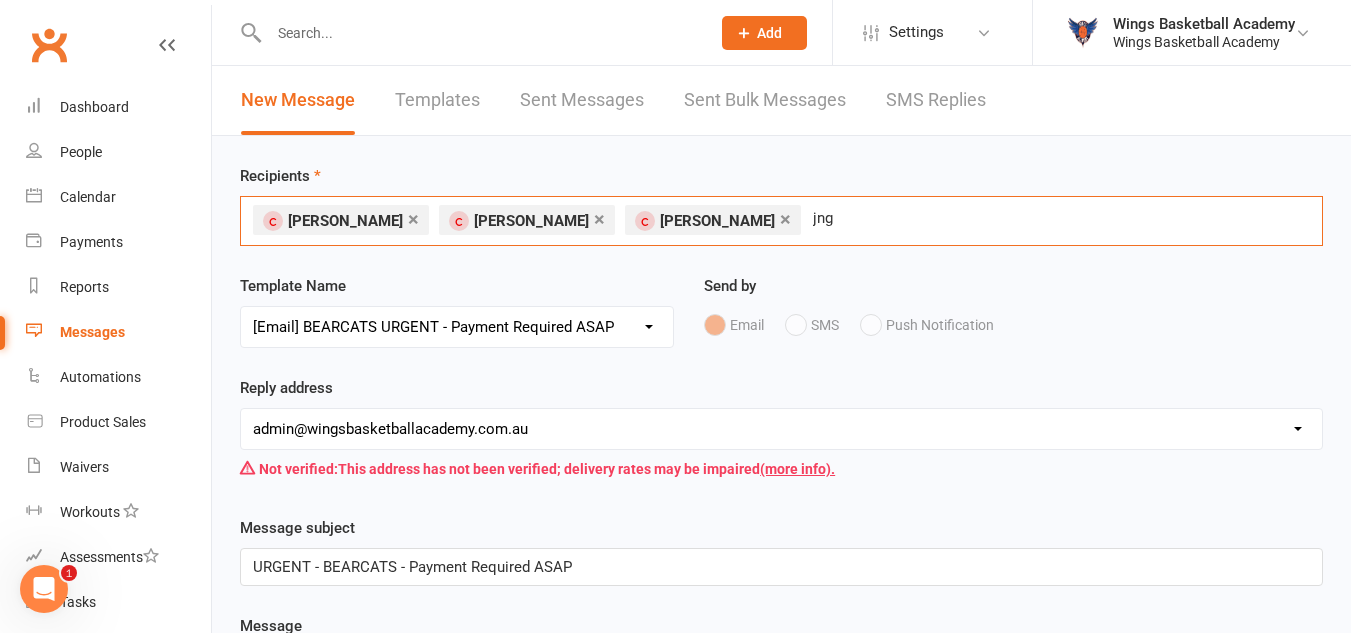 click on "× [PERSON_NAME] × [PERSON_NAME] × [PERSON_NAME] jng jng" at bounding box center [781, 221] 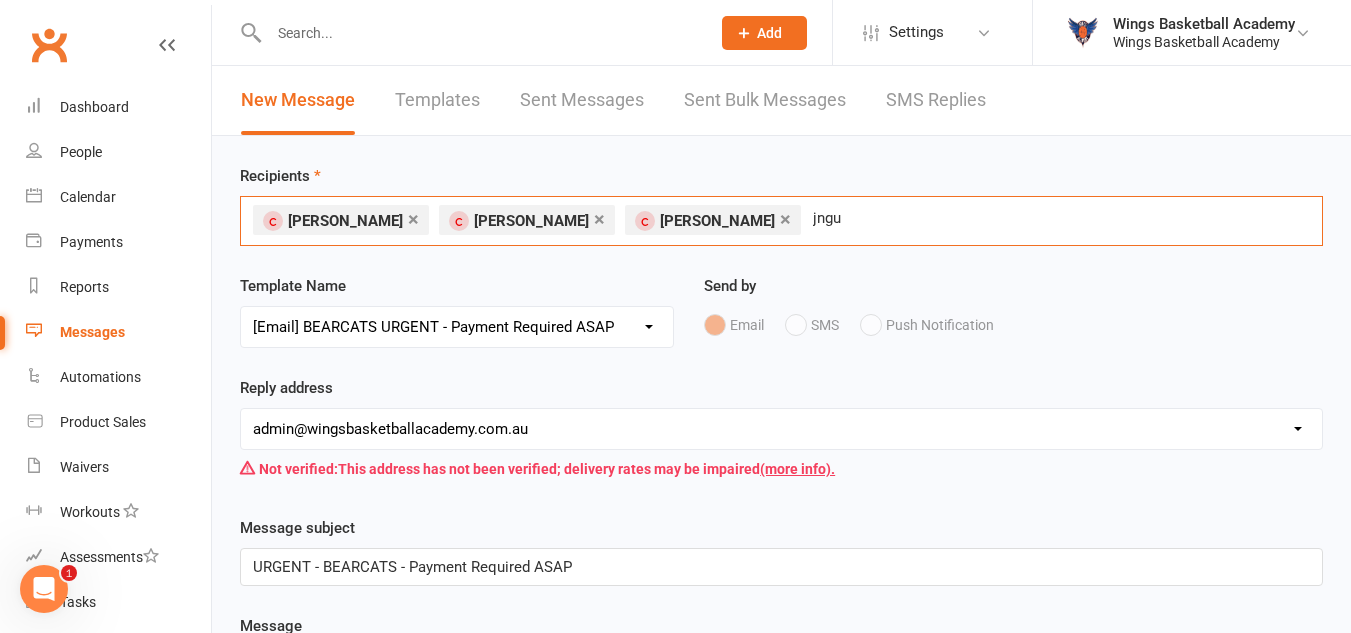 type on "jnguy" 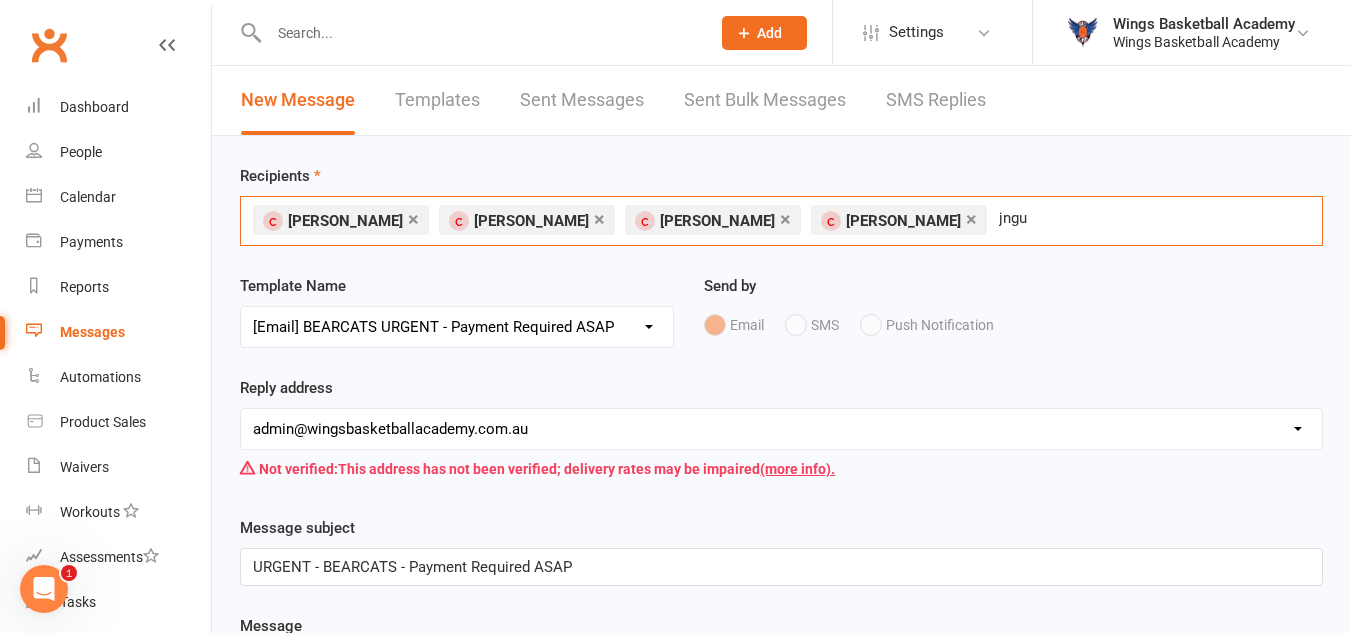 type on "jnguy" 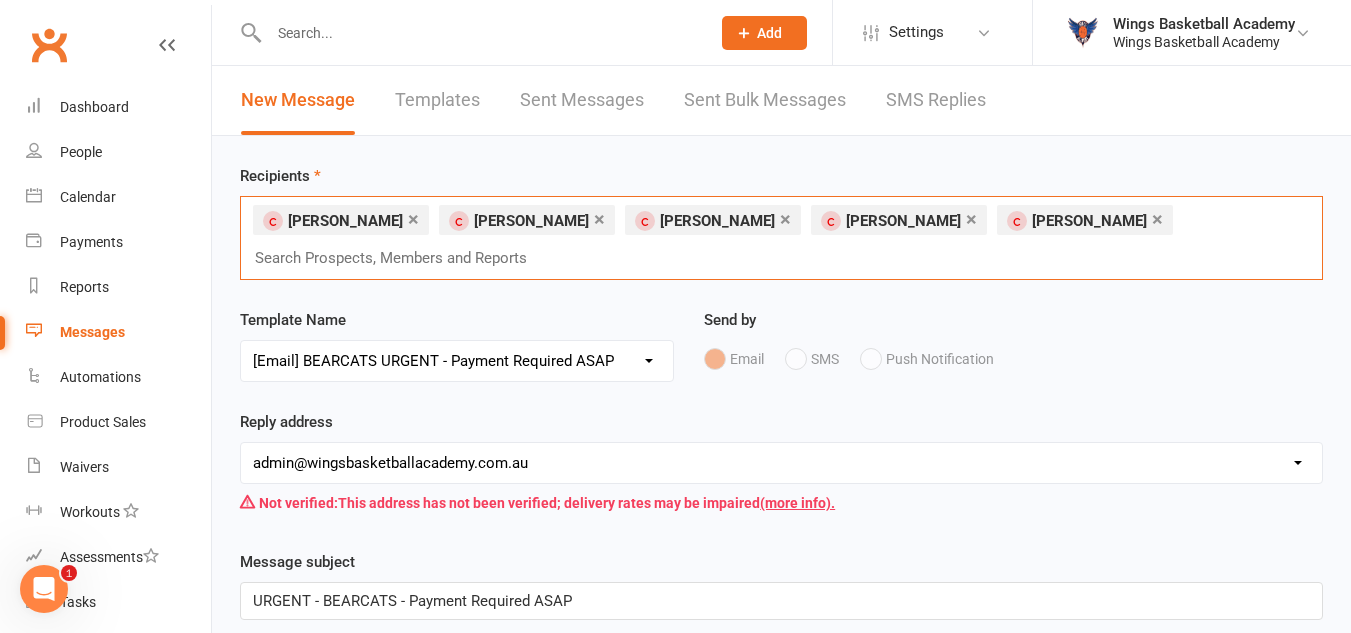 click on "× [PERSON_NAME] × [PERSON_NAME] × [PERSON_NAME] × [PERSON_NAME] × [PERSON_NAME] Search Prospects, Members and Reports" at bounding box center (781, 238) 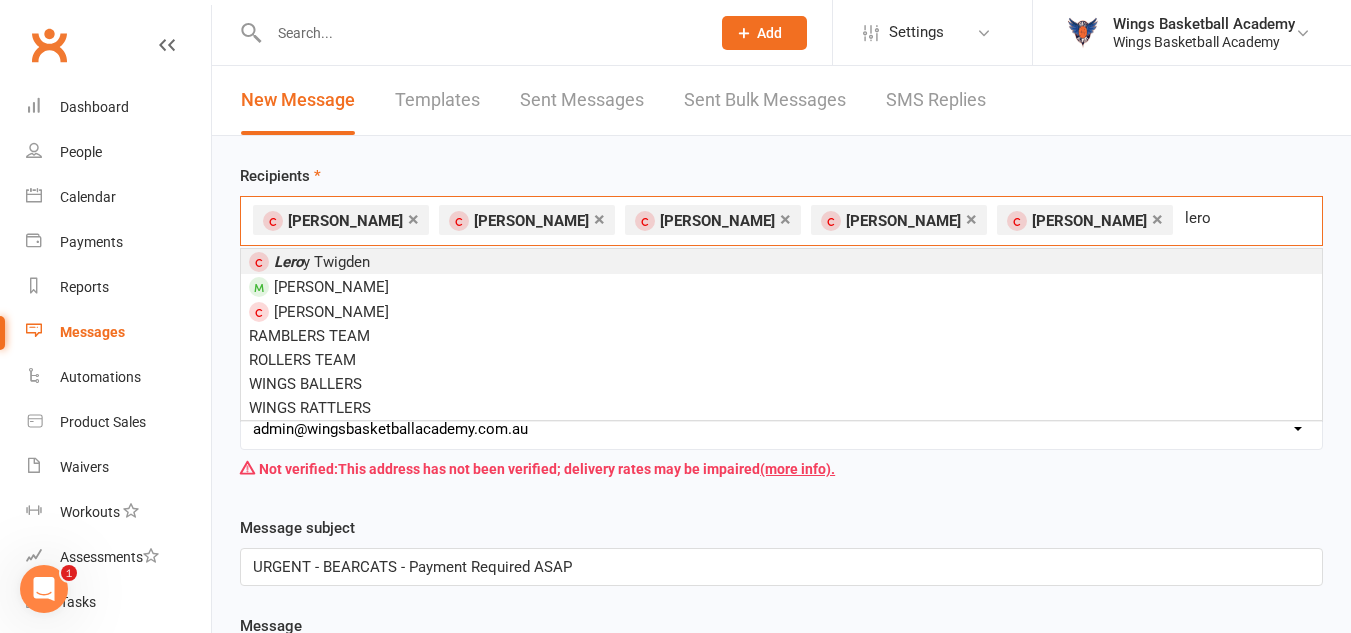 type on "[PERSON_NAME]" 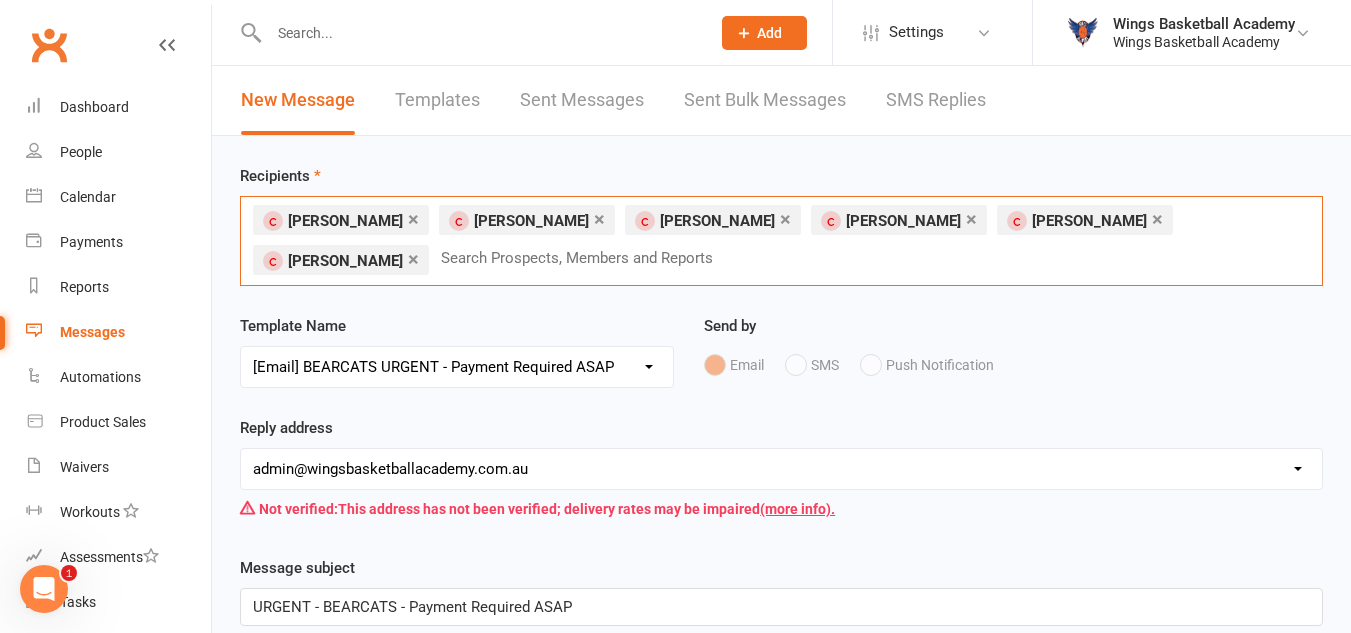 click at bounding box center [585, 258] 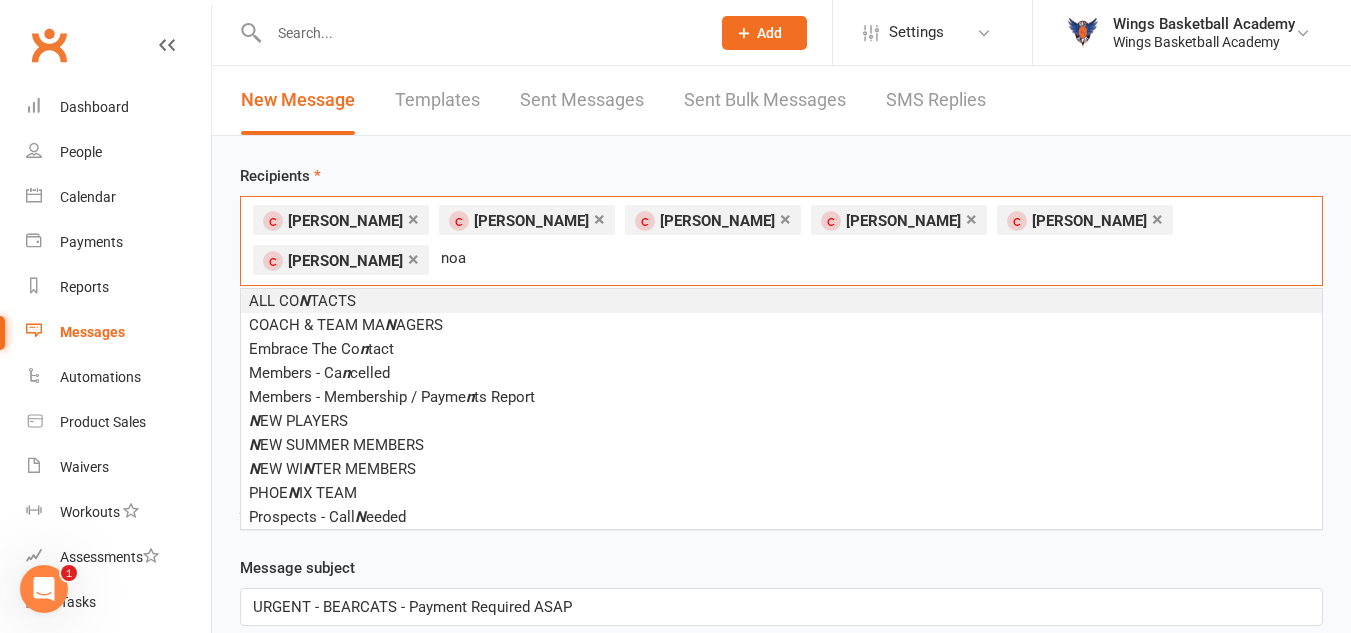type on "noah" 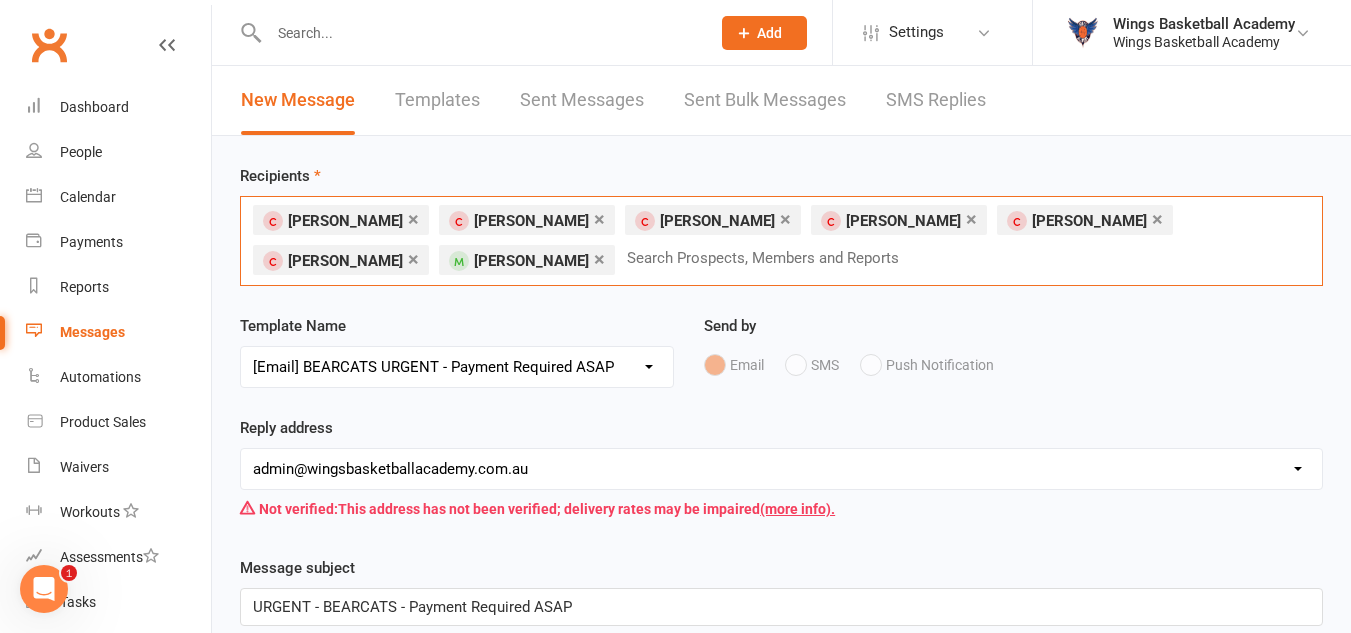 click at bounding box center [771, 258] 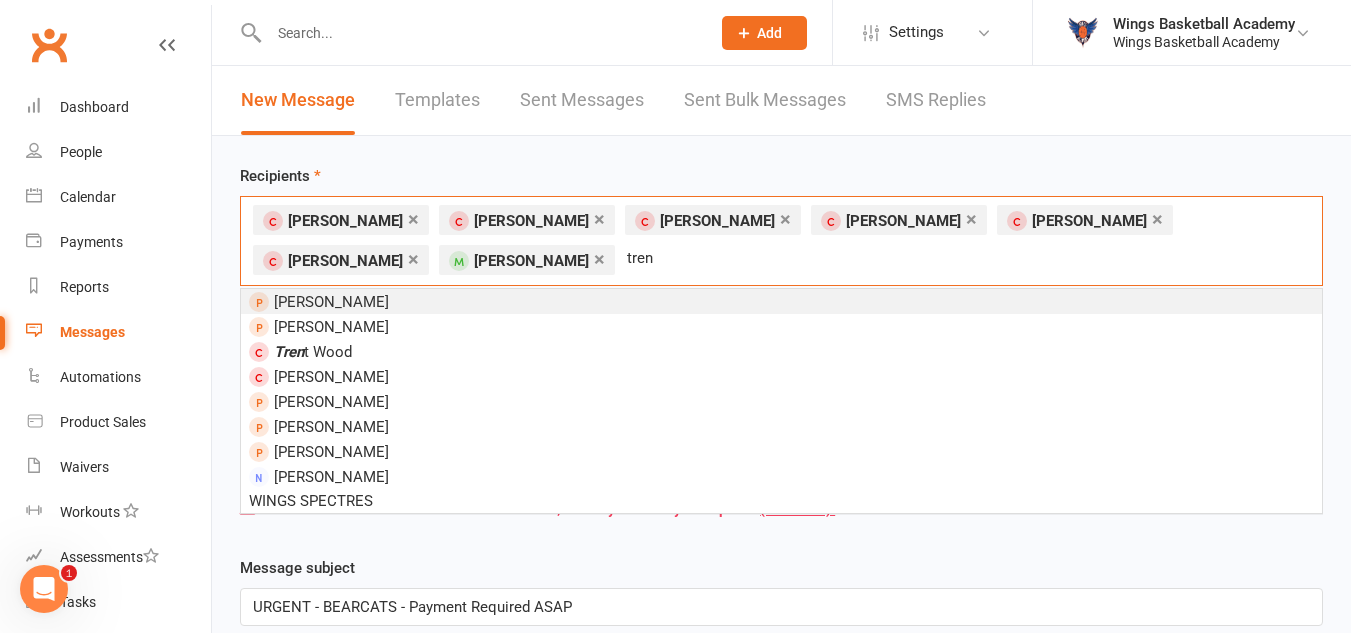type on "trent" 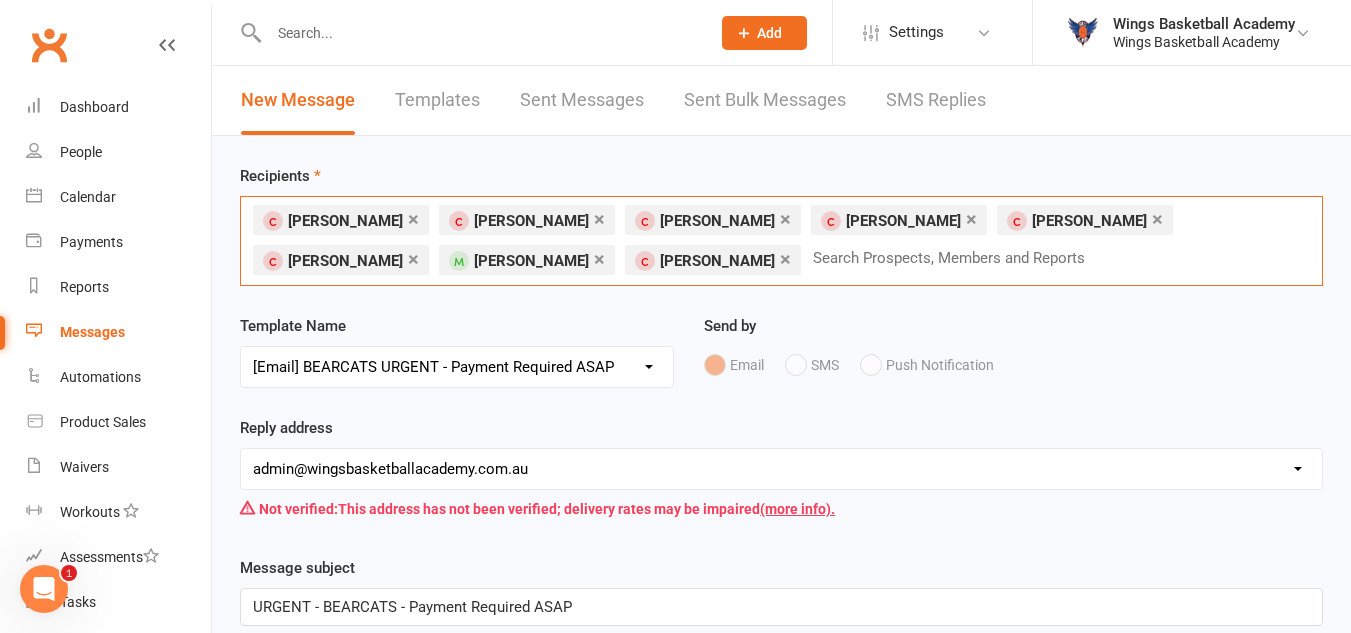 click at bounding box center (957, 258) 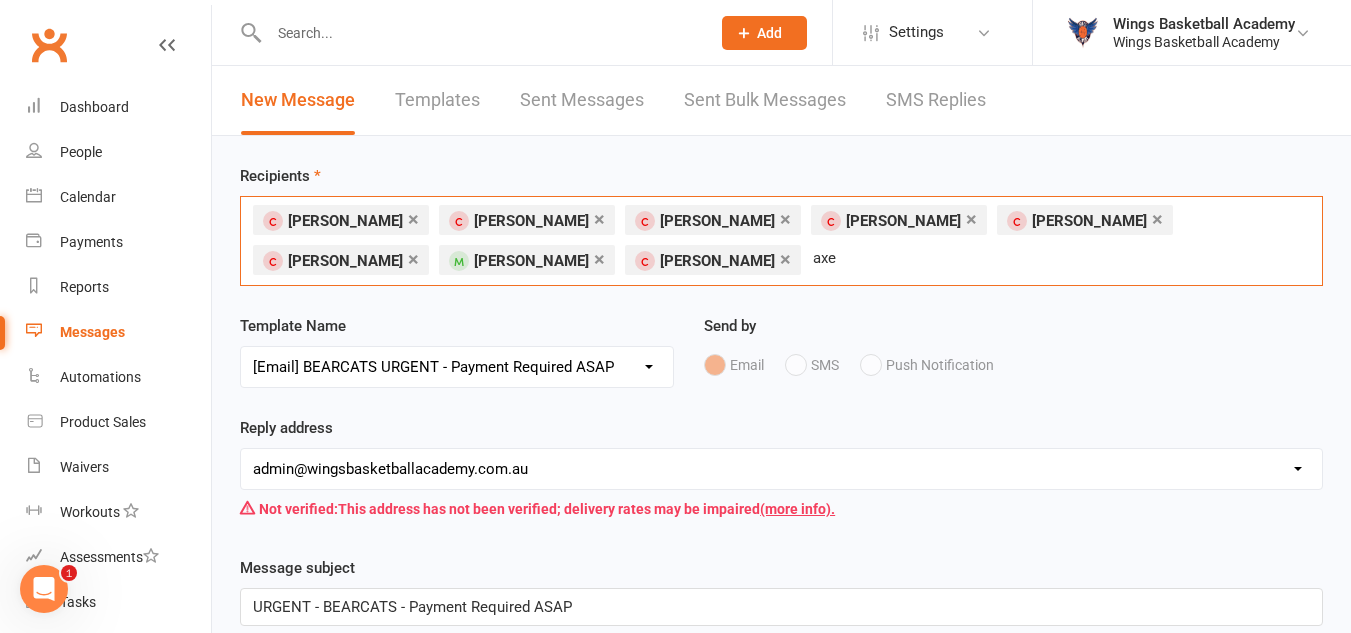 type on "axel" 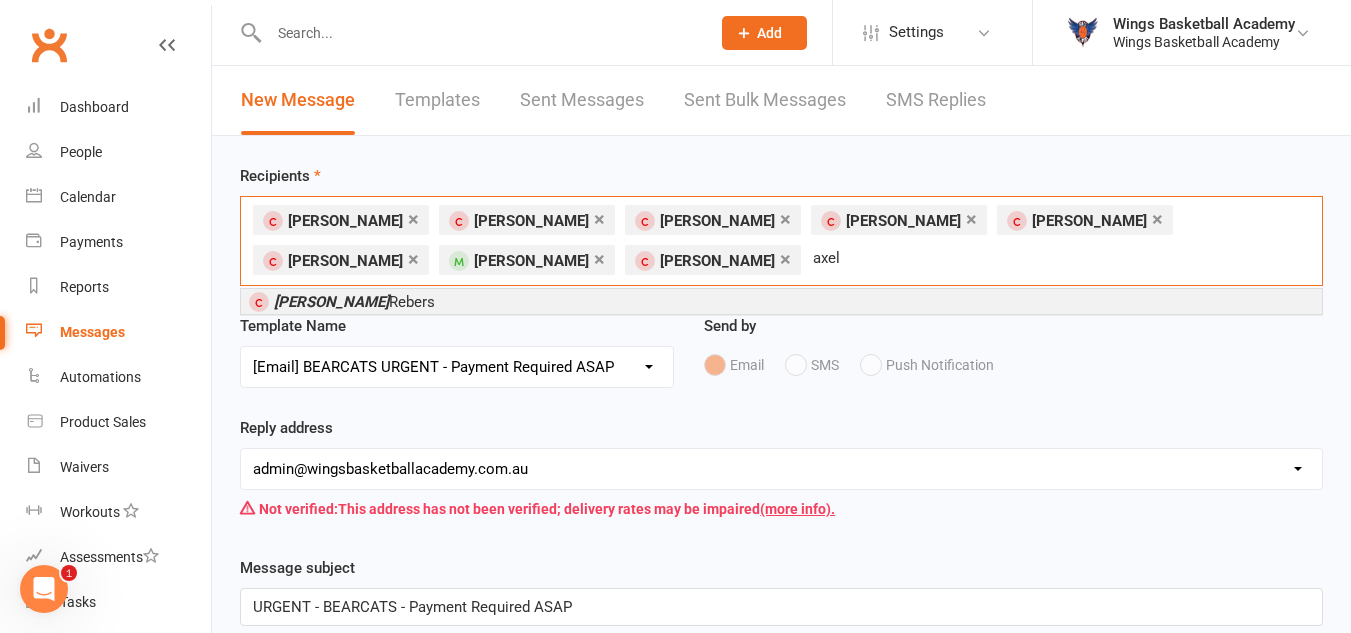 type 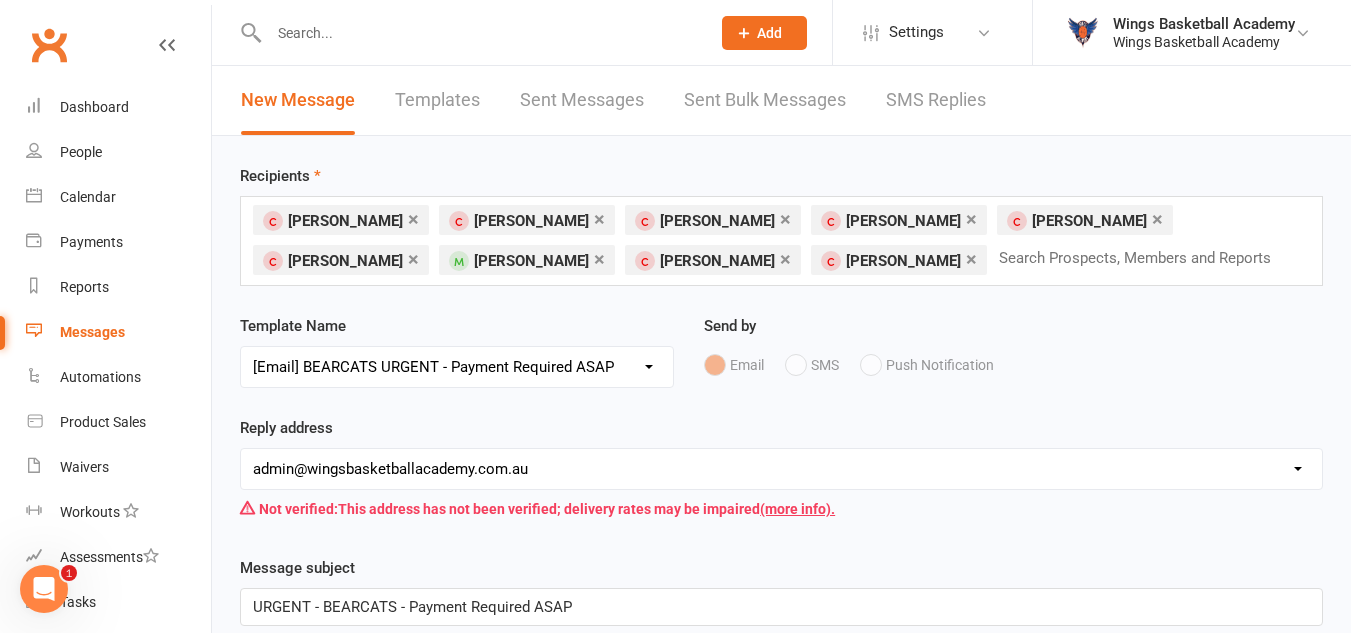 click on "Recipients × [PERSON_NAME] × [PERSON_NAME] × [PERSON_NAME] × [PERSON_NAME] × [PERSON_NAME] × [PERSON_NAME] × [PERSON_NAME] × [PERSON_NAME] × [PERSON_NAME] Search Prospects, Members and Reports Template Name Select Template [Email] 0 - COME & TRY [Email] 1 - UNIFORM ORDERING & SIZING [Email] 2 - TRAINING UPDATE! [Email] 3 - SPORTS VOUCHER [Email] 4 - UNIFORMS HAVE ARRIVED [Email] 5 - SUMMER TEAM [Email] 6 - WINTER TEAM [Email] BEARCATS URGENT - Payment Required ASAP  [Email] [DATE] Classic 2024 - Player Registration Link [Email] [DATE] CLASSIC [DATE] [Email] [DATE] Classics T-Shirts [Email] EMBRACE THE CONTACT [Email] EXTRA GAME TIMES [Email] GAMEDAY APP [Email] HEALTH WORKS GYM [PERSON_NAME] [Email] HERE FOR THE GAME [Email] KEY DATES FOR THE END OF THE SEASON! [Email] KEY DATES FOR THE SCHOOL HOLIDAYS [Email] MIDWEEK GAME [Email] MISSED PAYMENT [Email] PLEASE [PERSON_NAME] ASAP [Email] RECOMMEND A FRIEND! [Email] REGISTRATION EMAIL [Email] Starplex Junior Basketball Tournament [Email] THE GARDENS" at bounding box center (781, 939) 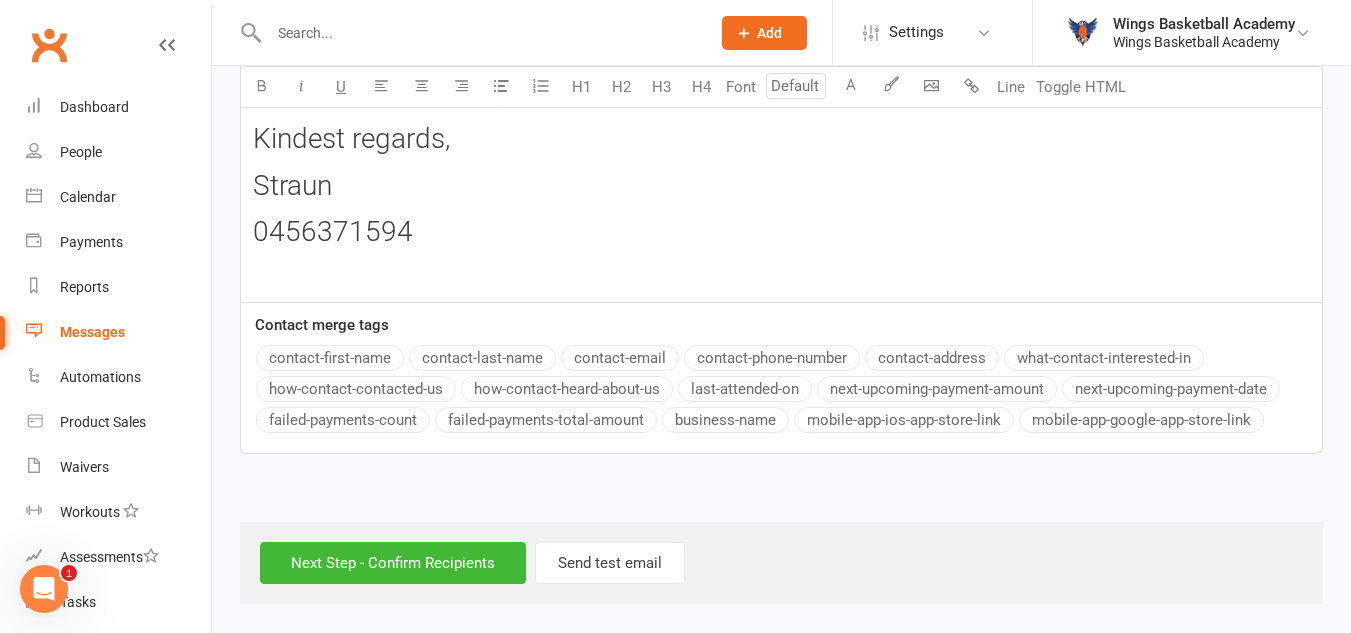 scroll, scrollTop: 1169, scrollLeft: 0, axis: vertical 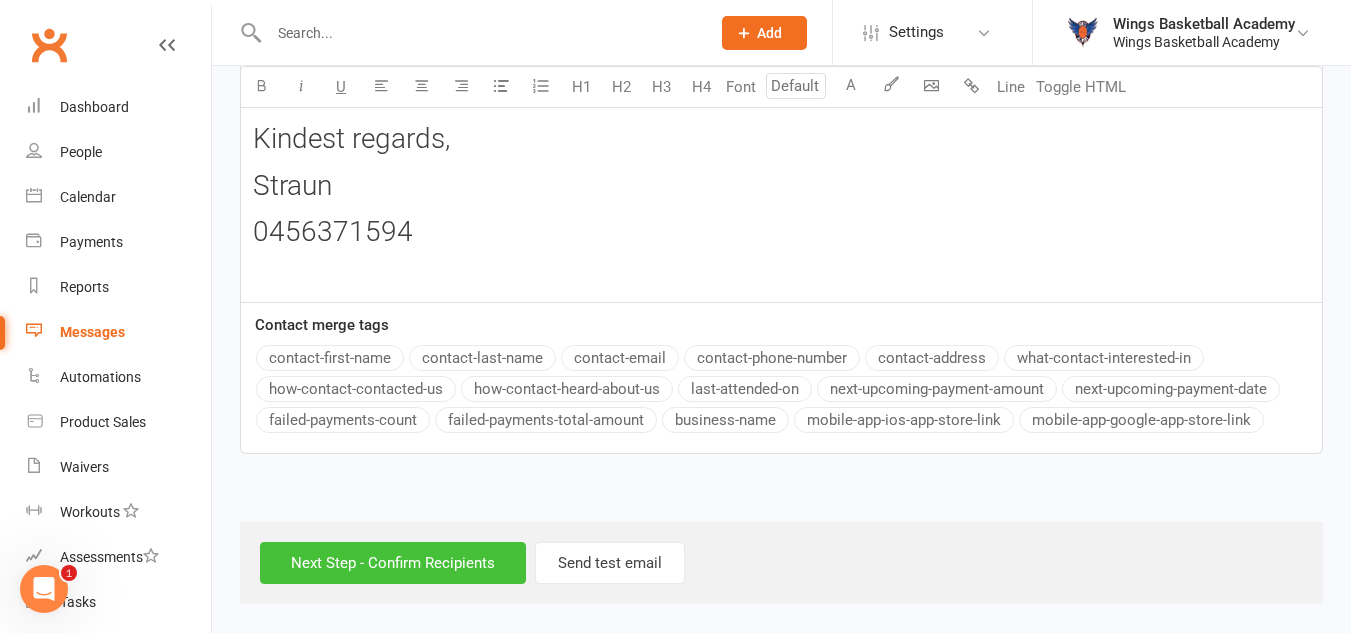 click on "Next Step - Confirm Recipients" at bounding box center [393, 563] 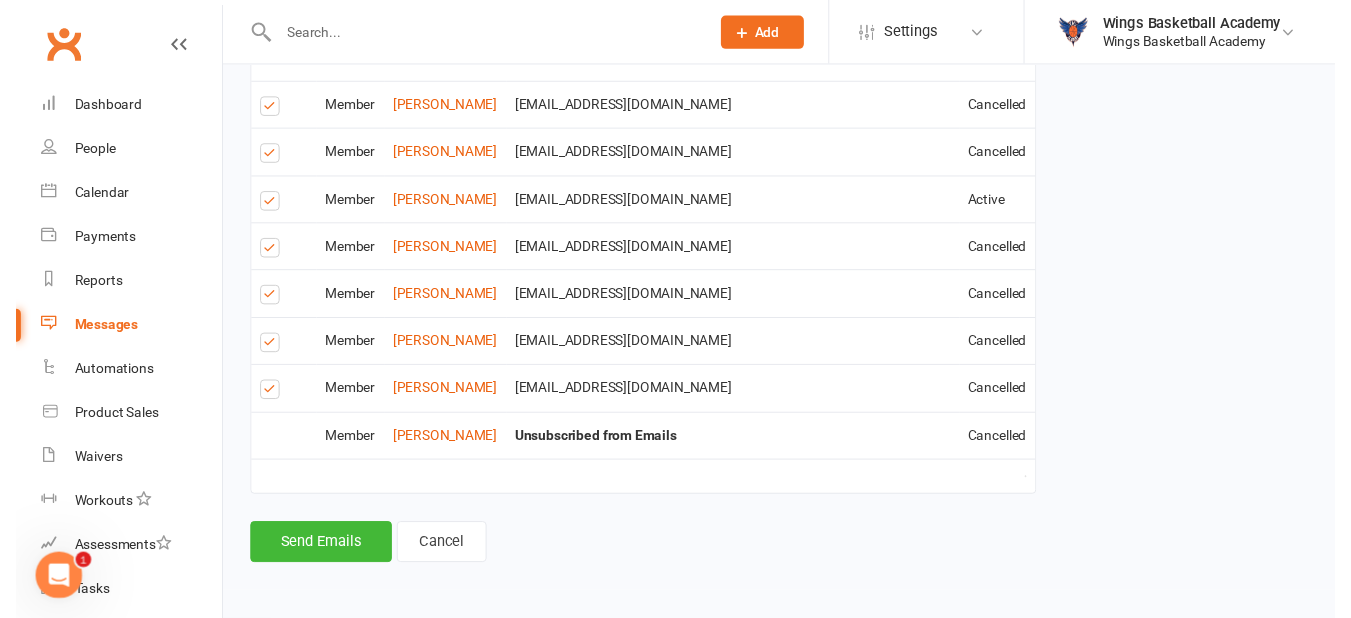 scroll, scrollTop: 1239, scrollLeft: 0, axis: vertical 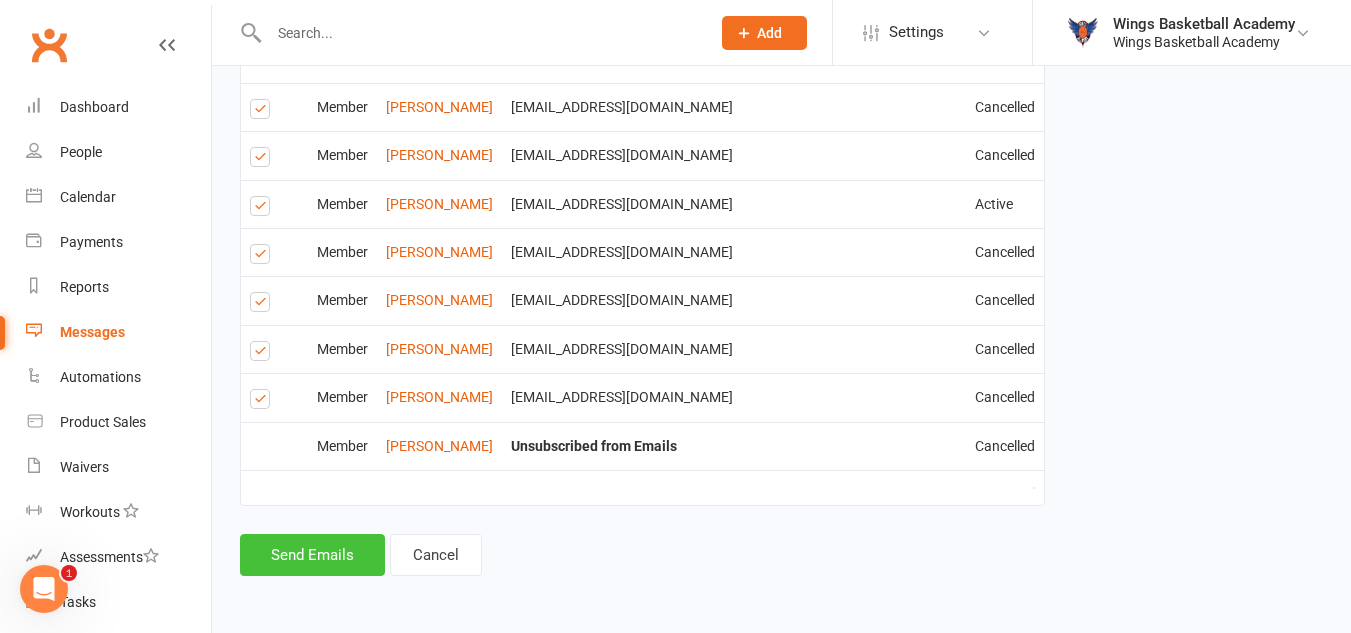 click on "Send Emails" at bounding box center (312, 555) 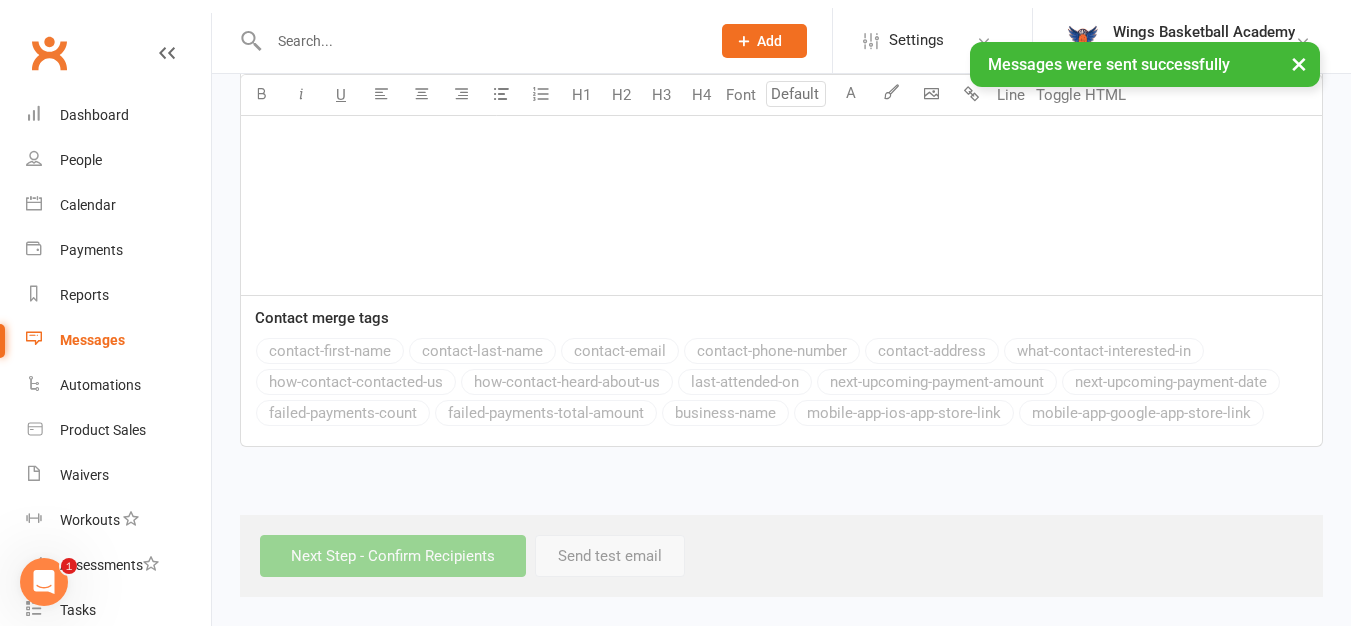 scroll, scrollTop: 0, scrollLeft: 0, axis: both 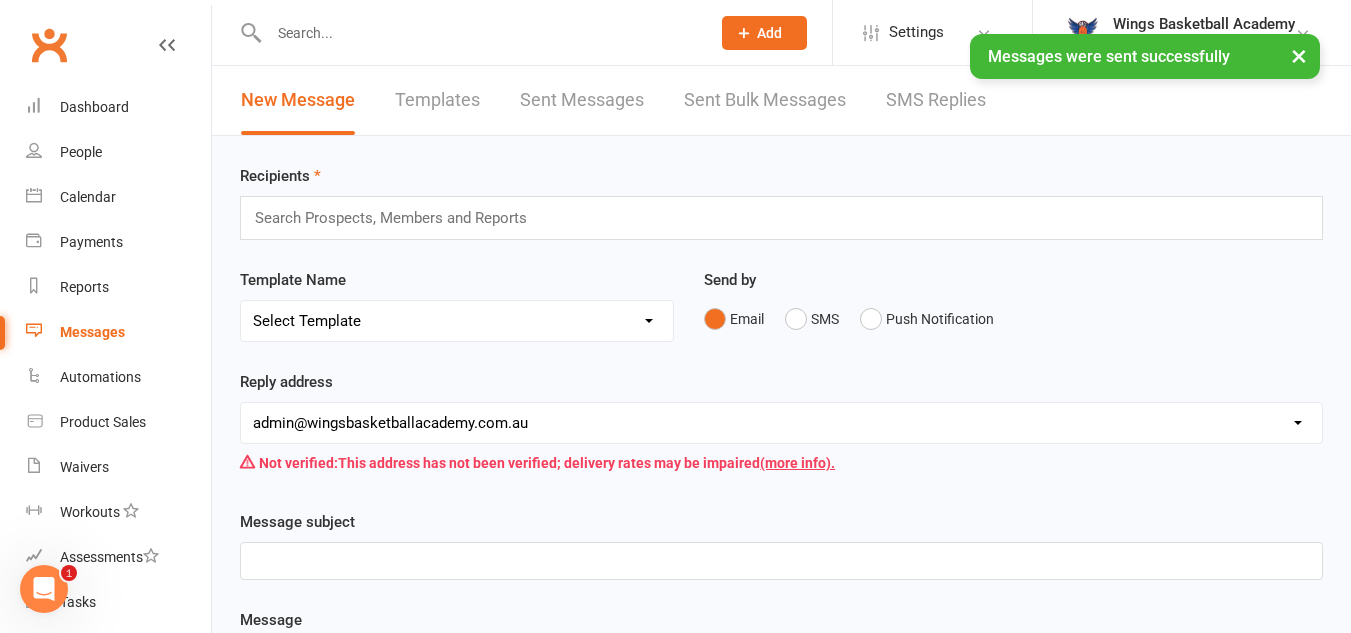 click on "Template Name Select Template [Email] 0 - COME & TRY [Email] 1 - UNIFORM ORDERING & SIZING [Email] 2 - TRAINING UPDATE! [Email] 3 - SPORTS VOUCHER [Email] 4 - UNIFORMS HAVE ARRIVED [Email] 5 - SUMMER TEAM [Email] 6 - WINTER TEAM [Email] BEARCATS URGENT - Payment Required ASAP  [Email] [DATE] Classic 2024 - Player Registration Link [Email] [DATE] CLASSIC [DATE] [Email] [DATE] Classics T-Shirts [Email] EMBRACE THE CONTACT [Email] EXTRA GAME TIMES [Email] GAMEDAY APP [Email] HEALTH WORKS GYM [PERSON_NAME] [Email] HERE FOR THE GAME [Email] KEY DATES FOR THE END OF THE SEASON! [Email] KEY DATES FOR THE SCHOOL HOLIDAYS [Email] MIDWEEK GAME [Email] MISSED PAYMENT [Email] PLEASE [PERSON_NAME] ASAP [Email] RECOMMEND A FRIEND! [Email] REGISTRATION EMAIL [Email] Starplex Junior Basketball Tournament [Email] St Clair Christmas [DATE] [Email] SUMMER SEASON & FEE CHANGE [Email] THE GARDENS [Email] TOO HOT [Email] UNIFORM RETURN REQUEST! [Email] UPDATE DETAILS EMAIL [Email] URGENT - Payment Required ASAP [Email] WINGS CARNIVALS" at bounding box center [457, 319] 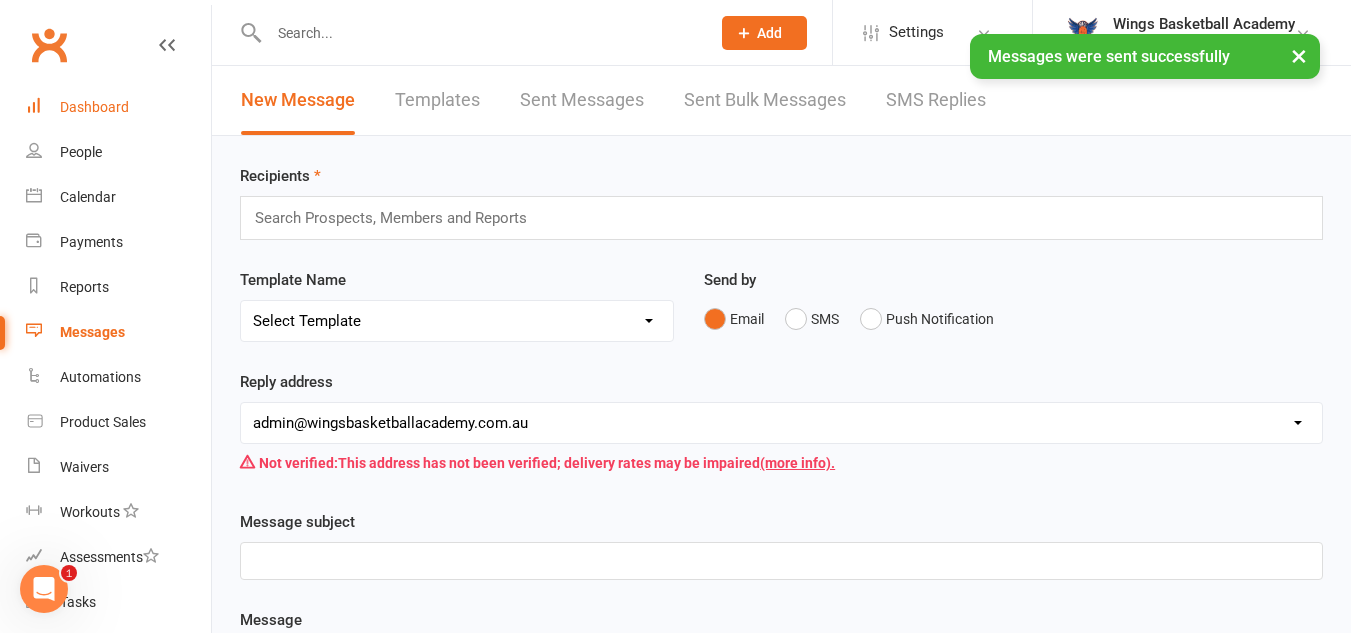 click on "Dashboard" at bounding box center [118, 107] 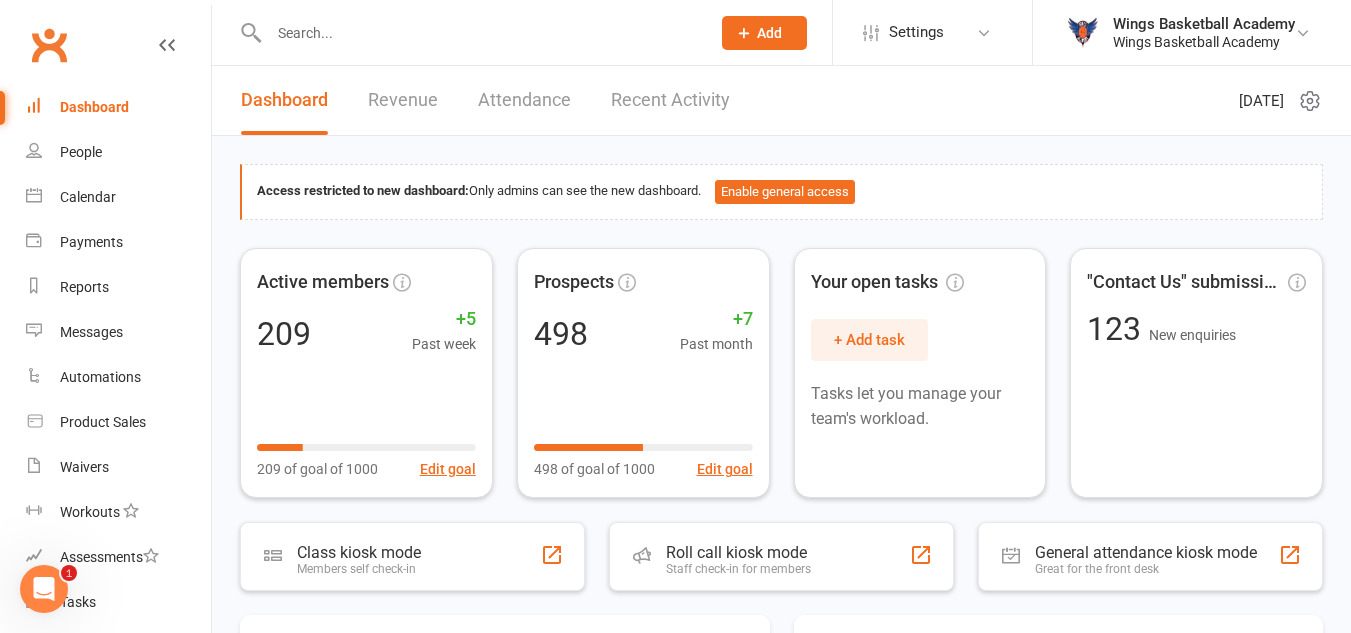 click on "Access restricted to new dashboard:  Only admins can see the new dashboard. Enable general access Active members 209 +5 Past week 209 of goal of 1000 Edit goal Prospects 498 +7 Past month 498 of goal of 1000 Edit goal Your open tasks + Add task Tasks let you manage your team's workload. "Contact Us" submissions 123   New enquiries Class kiosk mode Members self check-in Roll call kiosk mode Staff check-in for members General attendance kiosk mode Great for the front desk Membership breakdown 531 Cancelled 209 Active [DATE] events Calendar No events to display" at bounding box center (781, 657) 